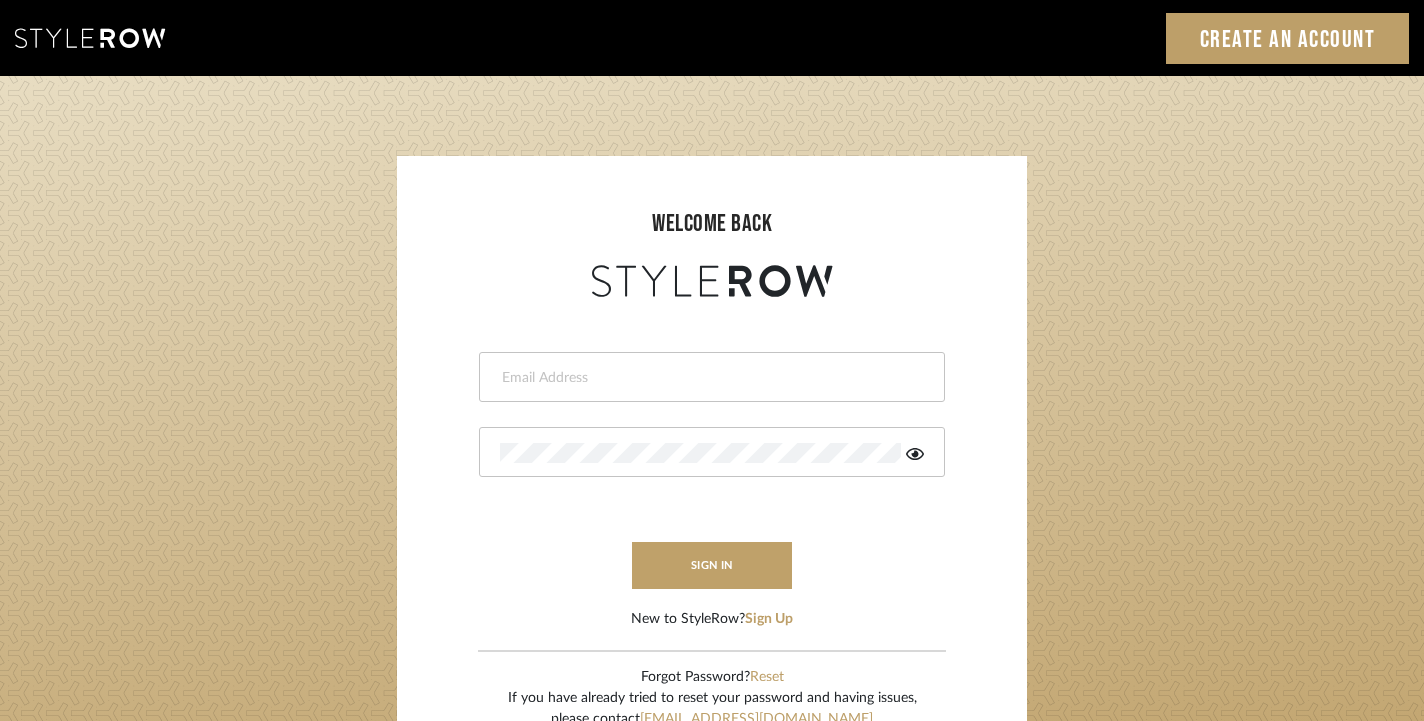 scroll, scrollTop: 0, scrollLeft: 0, axis: both 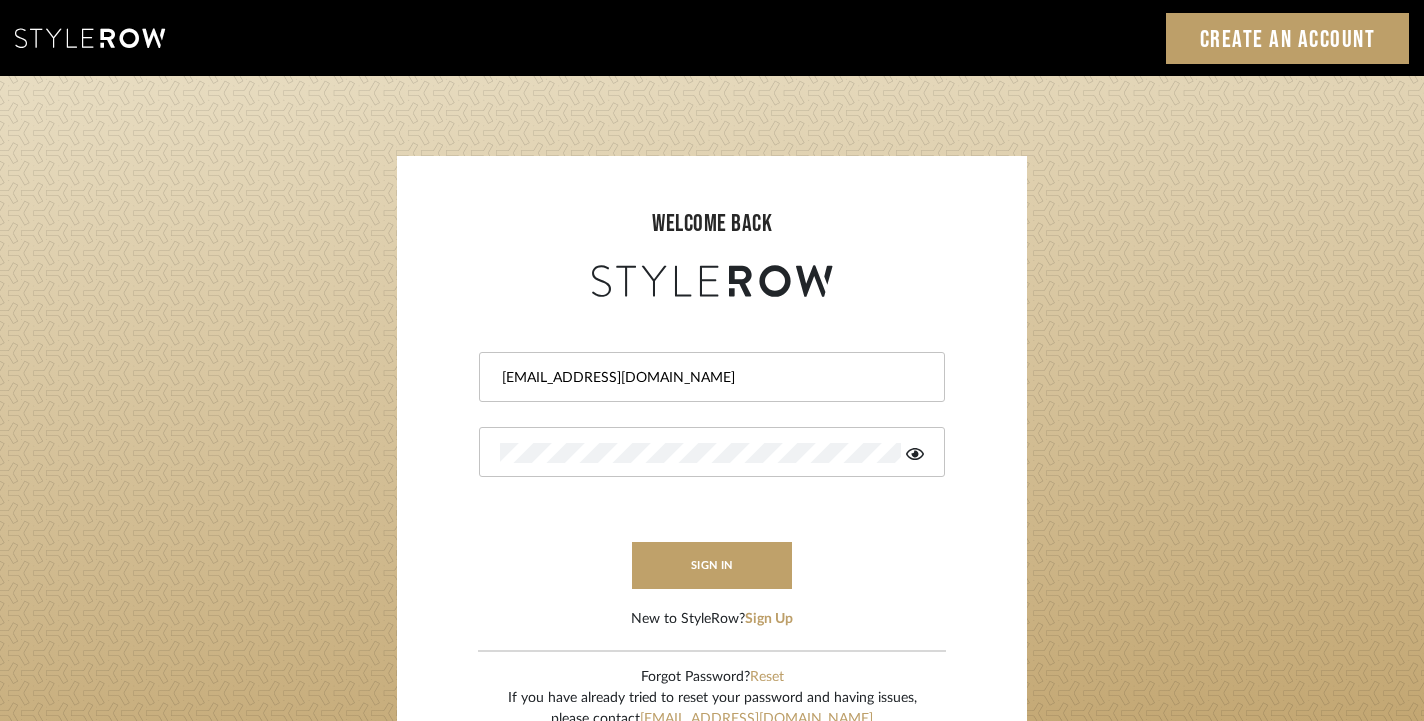 type on "[EMAIL_ADDRESS][DOMAIN_NAME]" 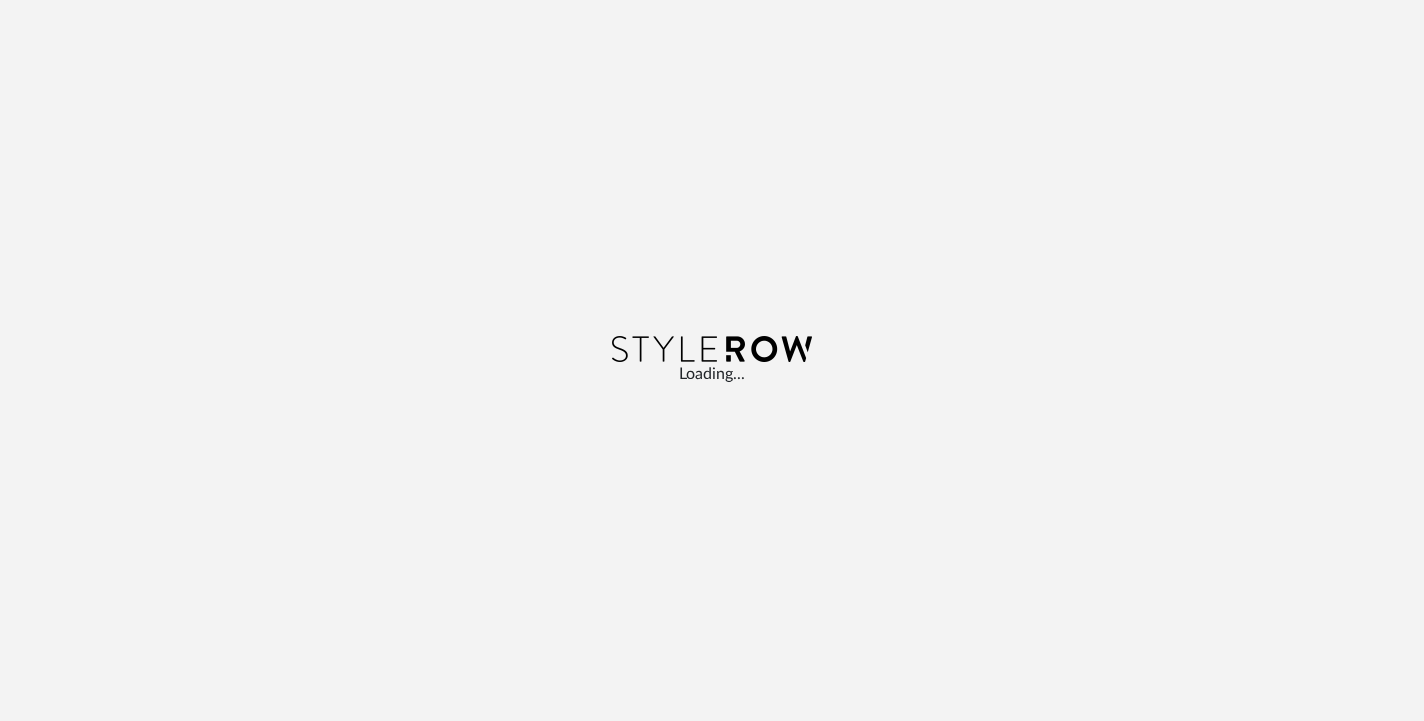 scroll, scrollTop: 0, scrollLeft: 0, axis: both 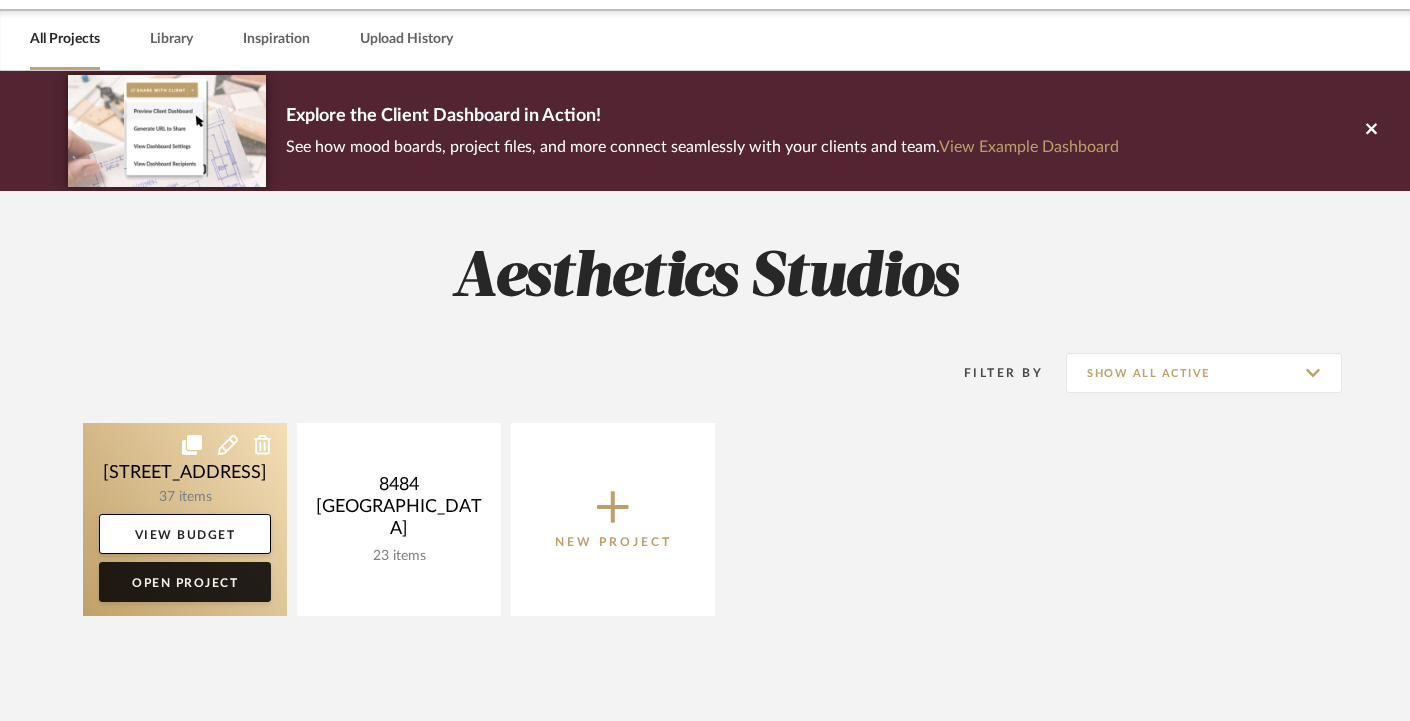 click on "Open Project" 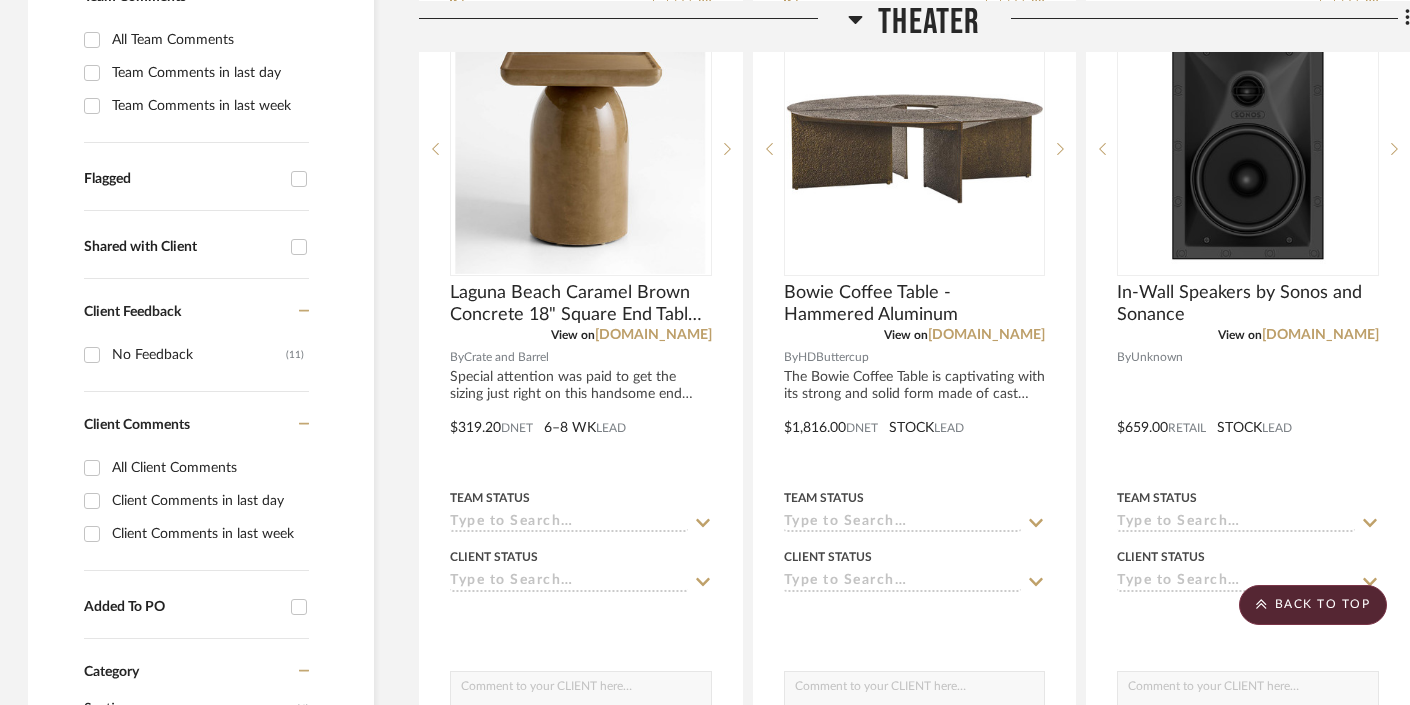 scroll, scrollTop: 541, scrollLeft: 2, axis: both 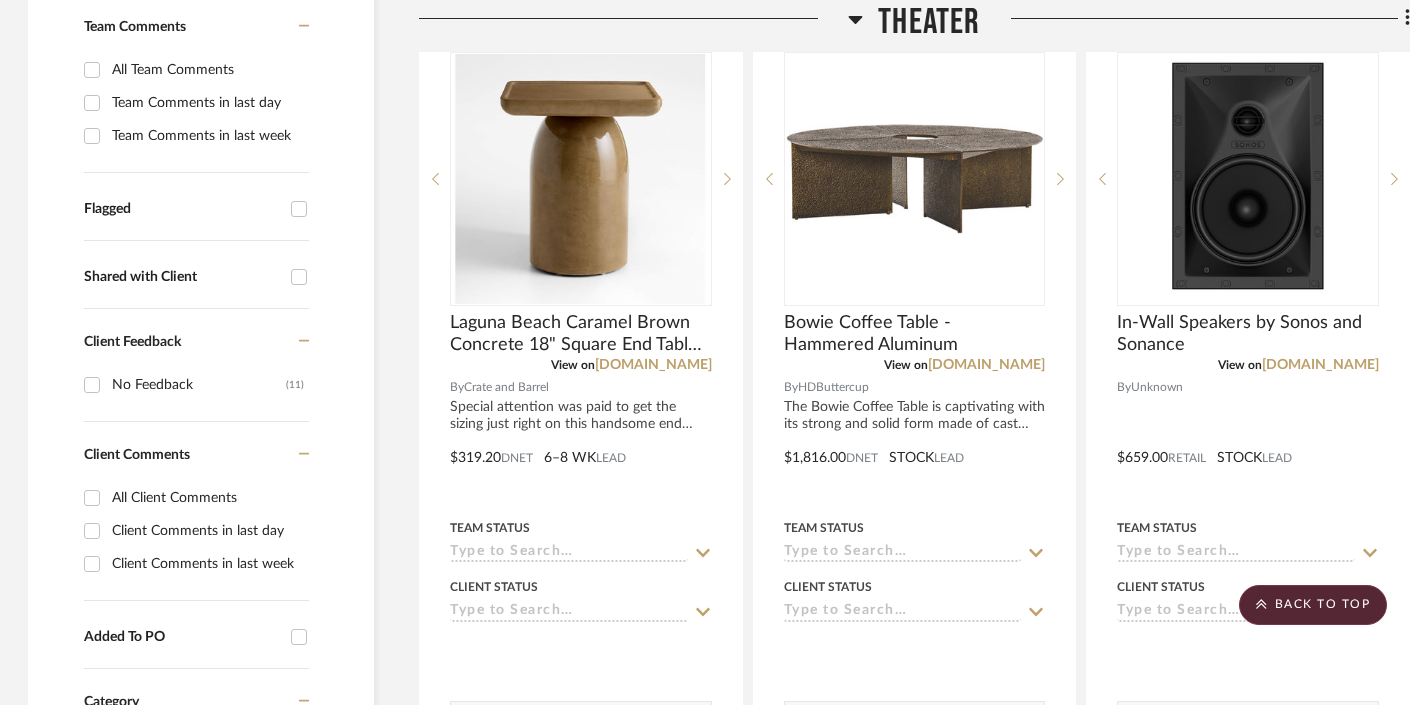 click on "Shared with Client" at bounding box center (299, 277) 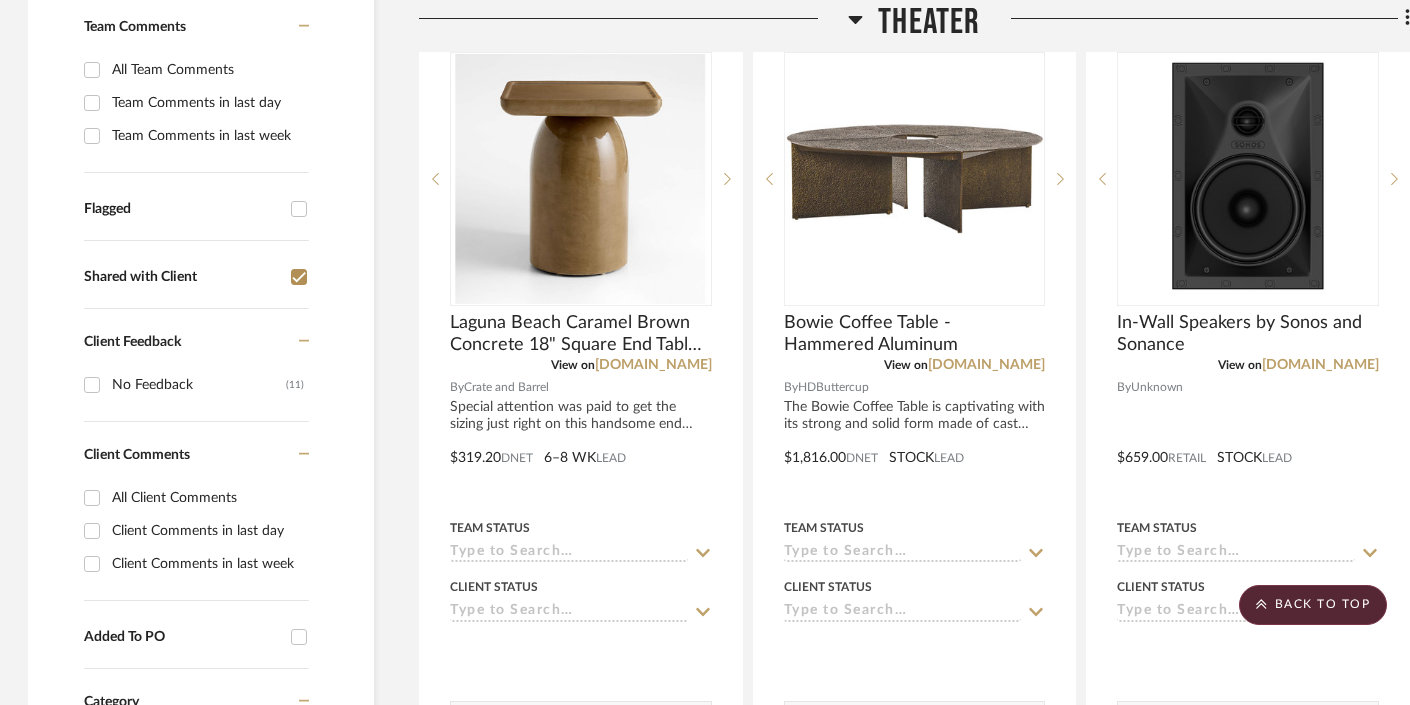 checkbox on "true" 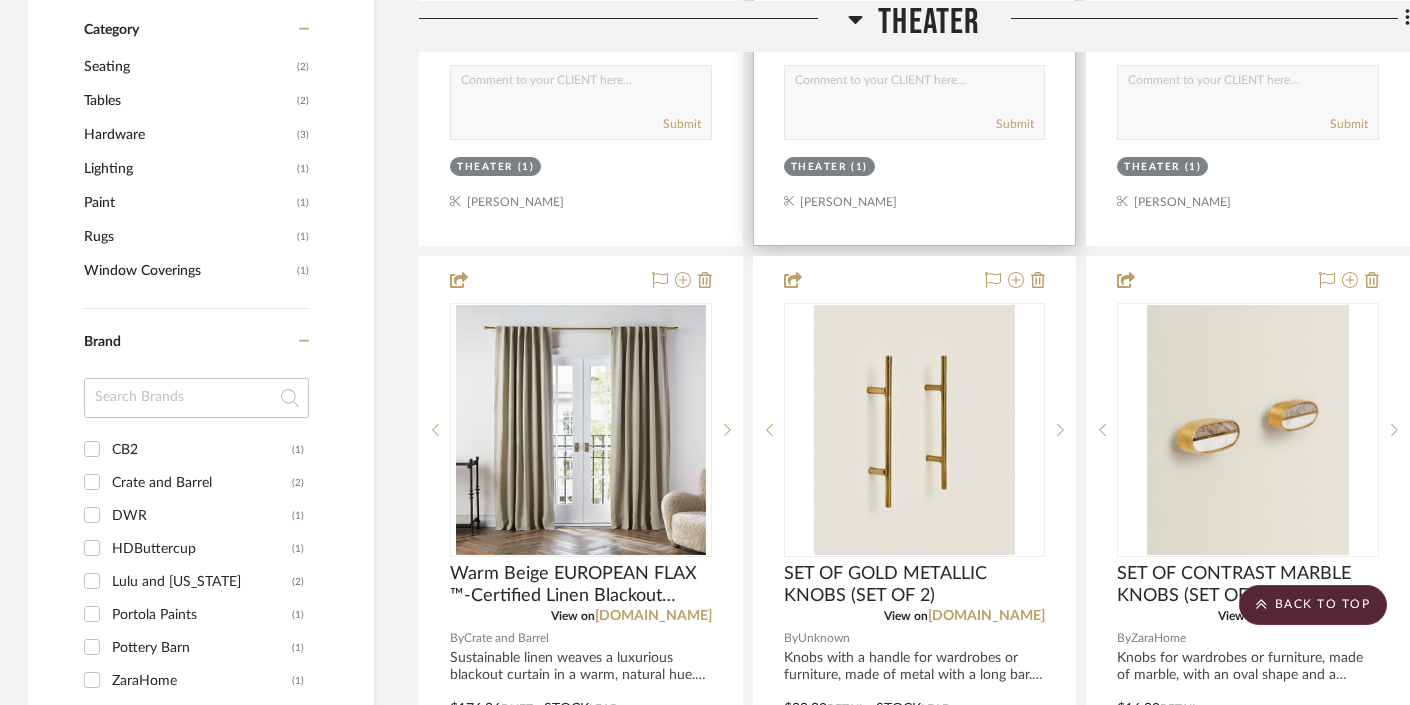 scroll, scrollTop: 1391, scrollLeft: 2, axis: both 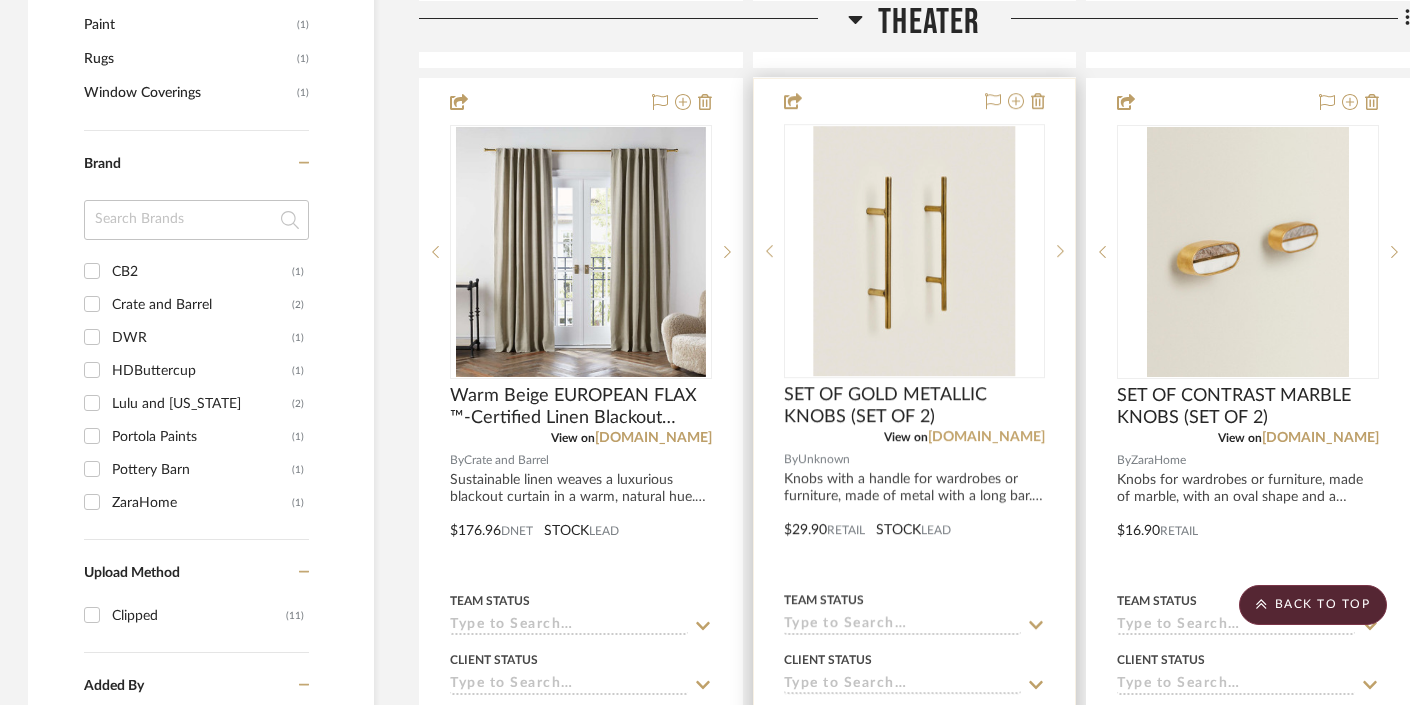 click on "[DOMAIN_NAME]" at bounding box center [986, 438] 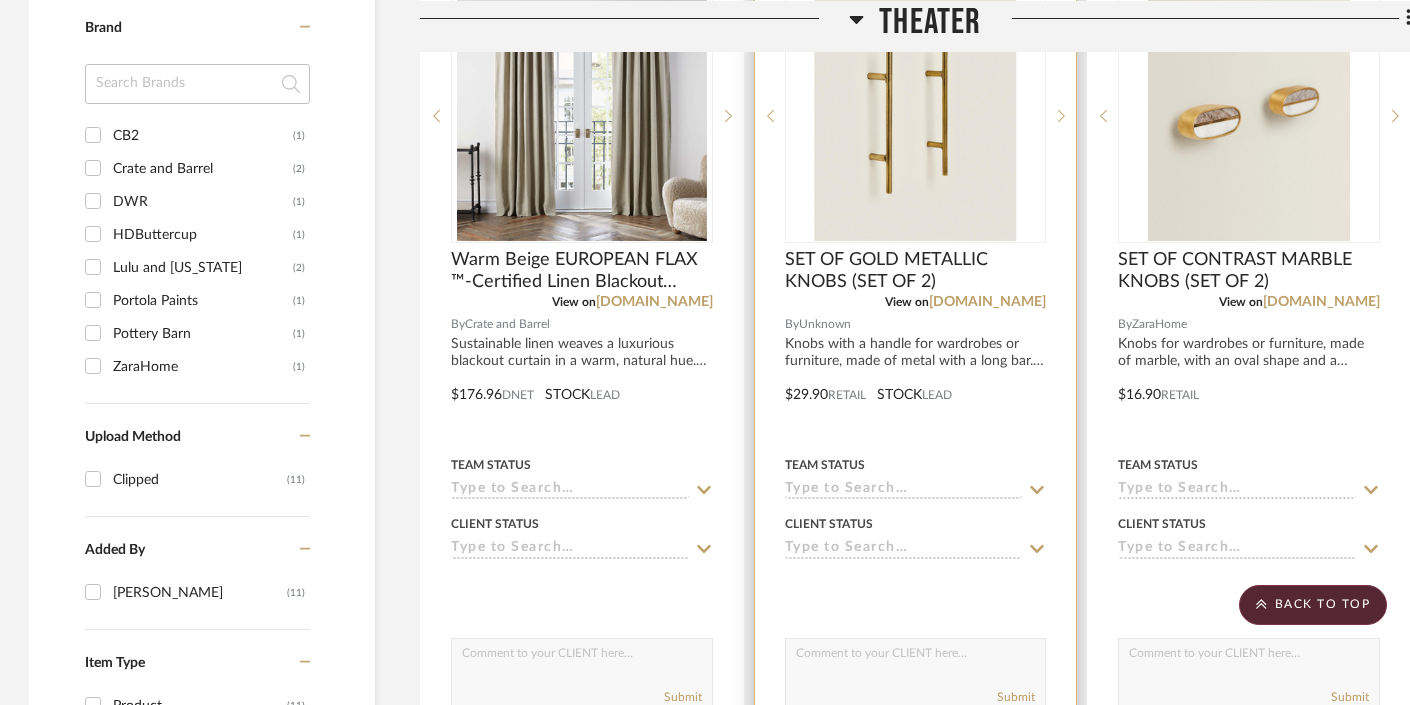 scroll, scrollTop: 1533, scrollLeft: 1, axis: both 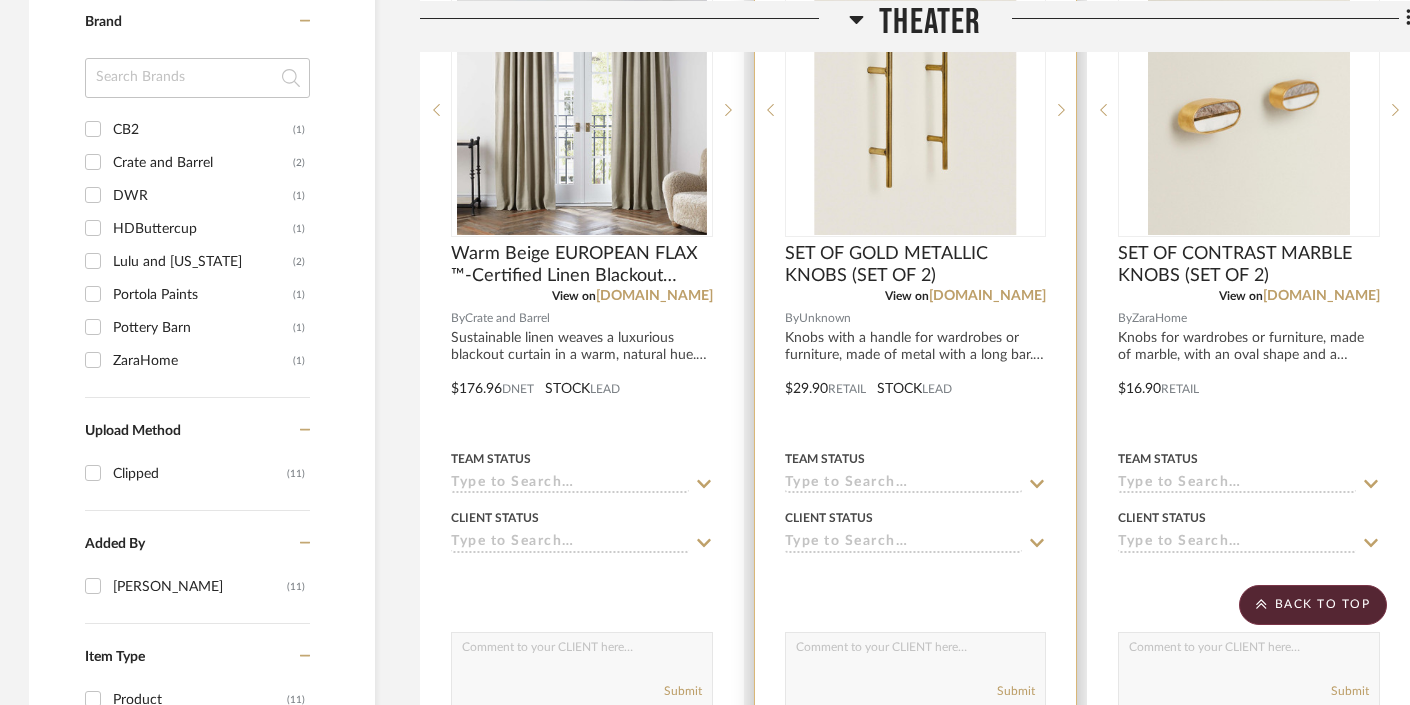 click at bounding box center (915, 110) 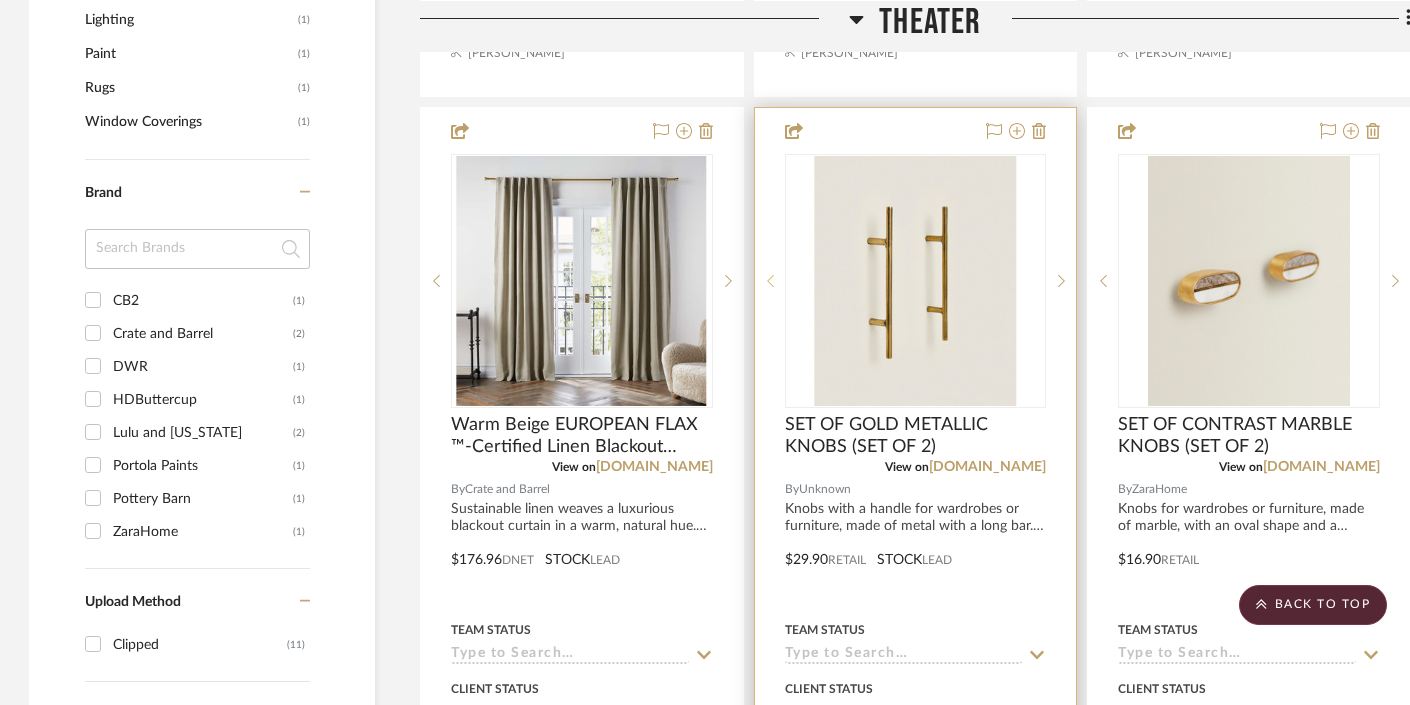 scroll, scrollTop: 1314, scrollLeft: 1, axis: both 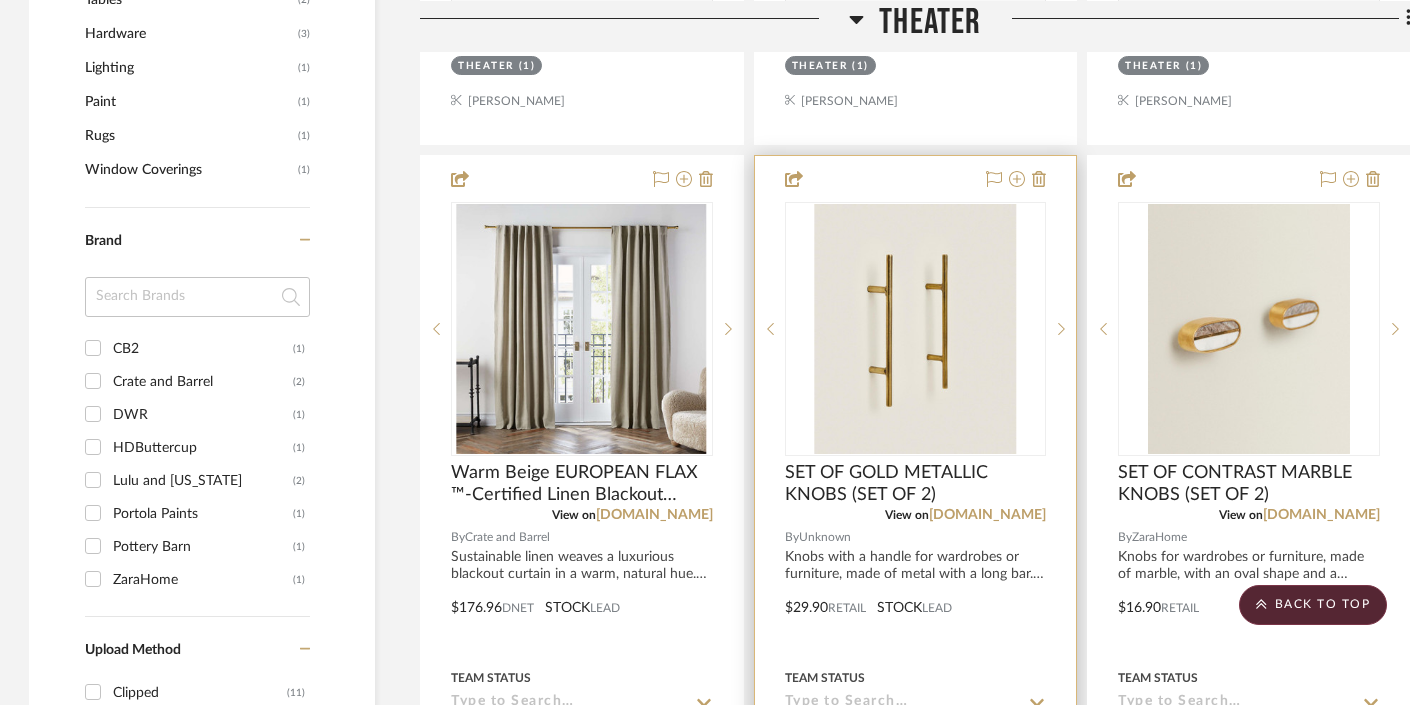 click at bounding box center [915, 329] 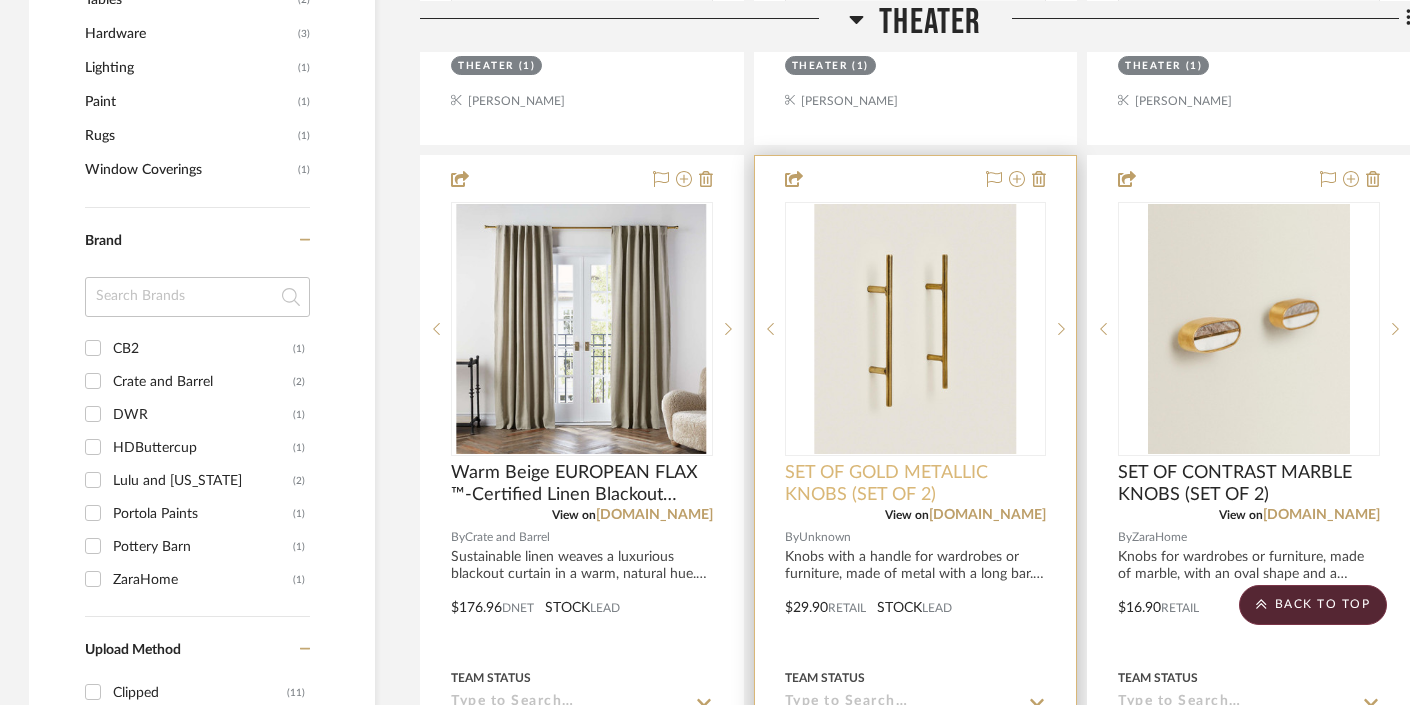 click on "SET OF GOLD METALLIC KNOBS (SET OF 2)" at bounding box center [916, 484] 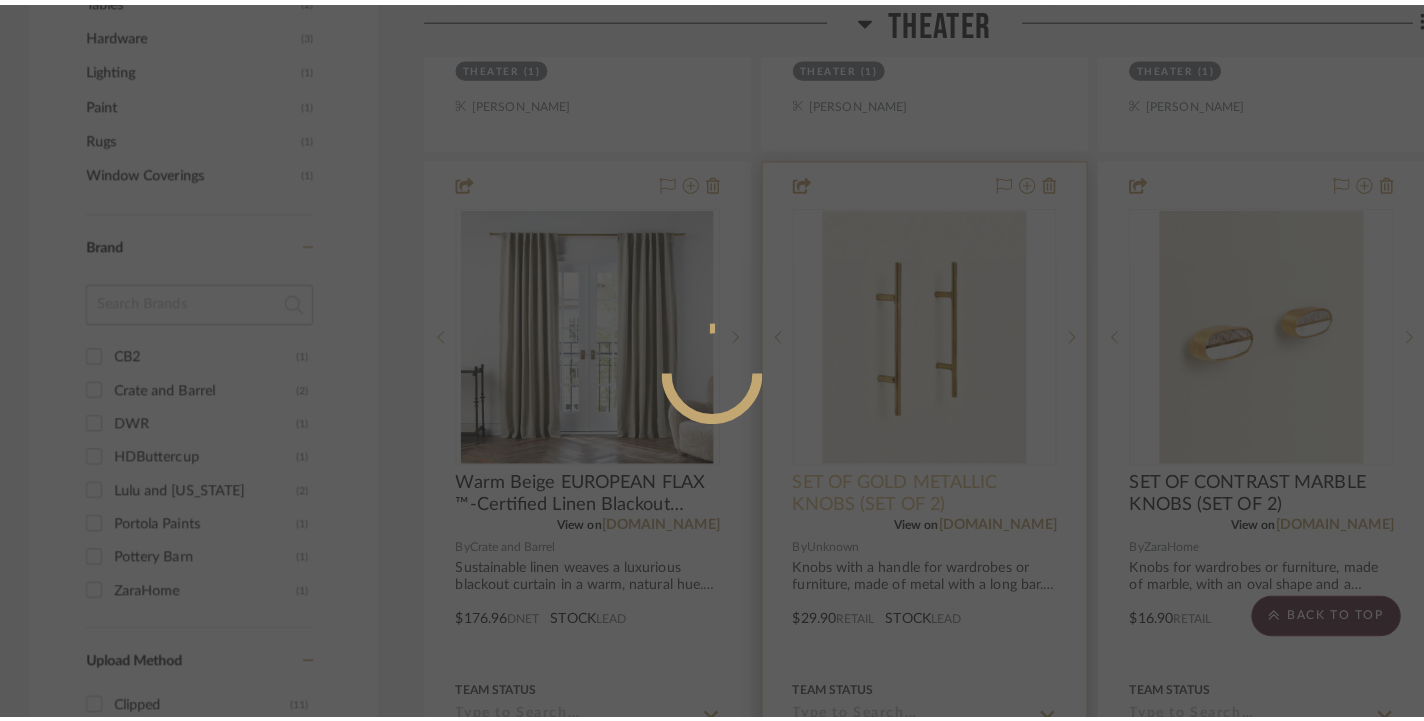 scroll, scrollTop: 0, scrollLeft: 0, axis: both 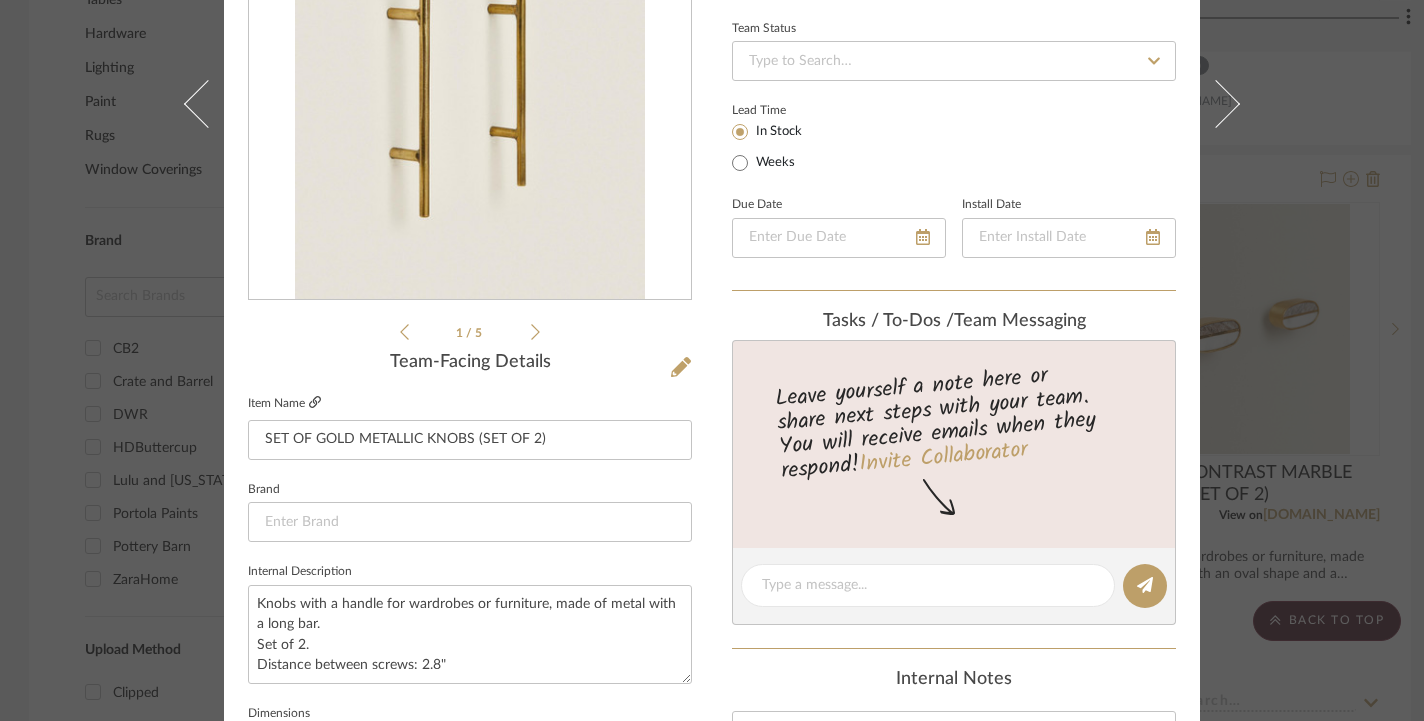 click 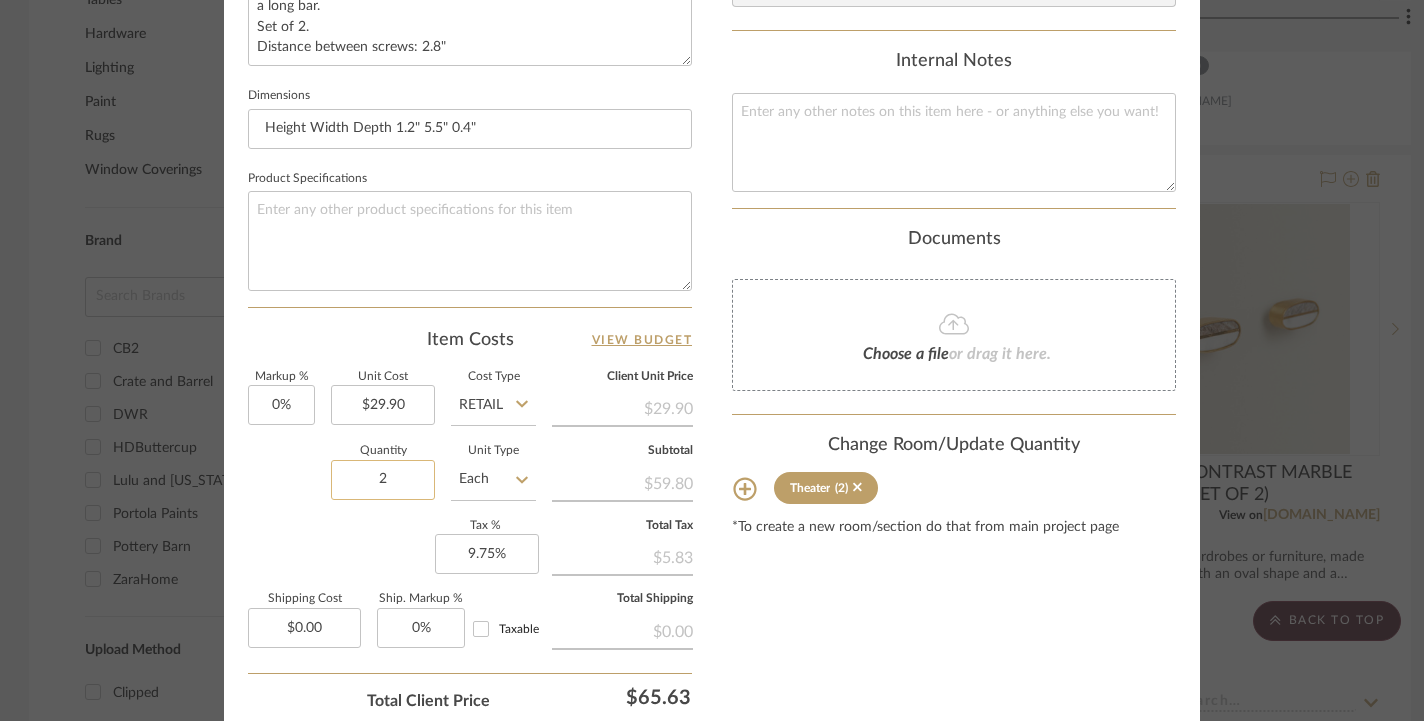 scroll, scrollTop: 983, scrollLeft: 0, axis: vertical 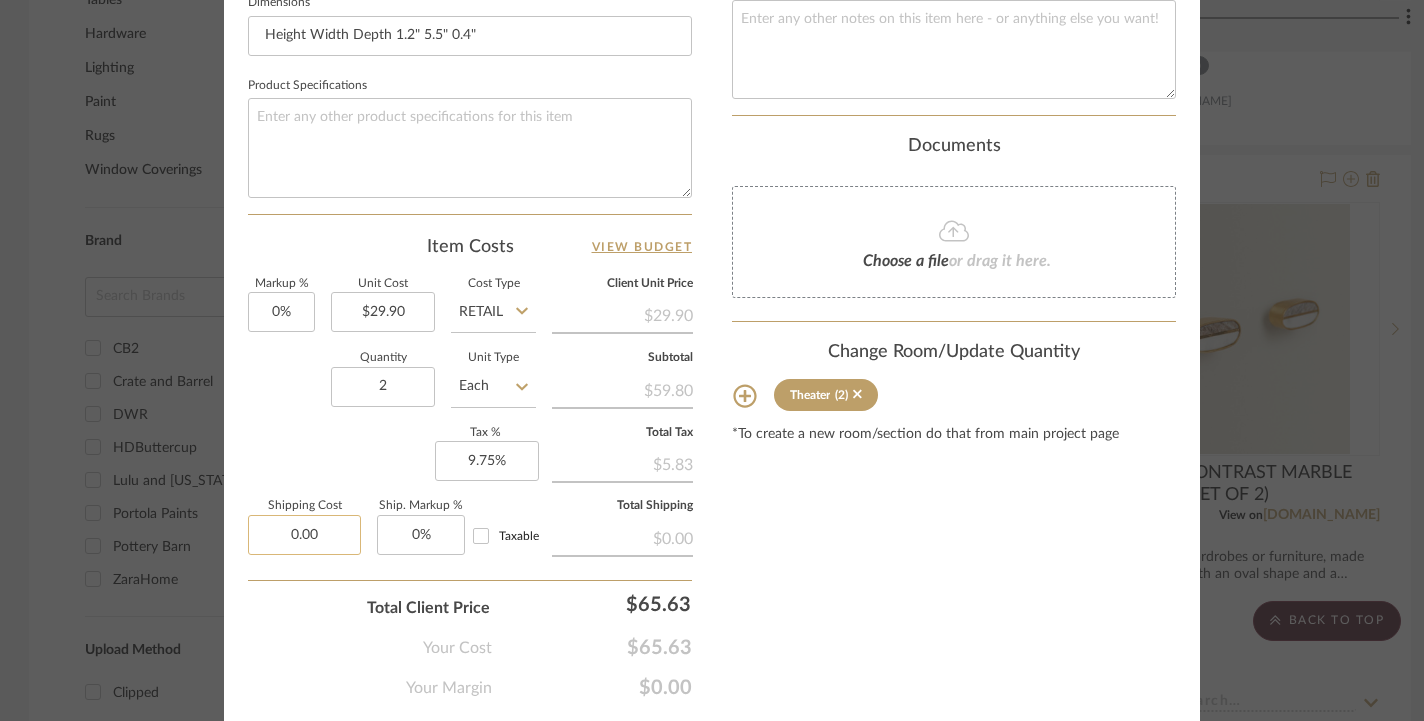 click on "0.00" 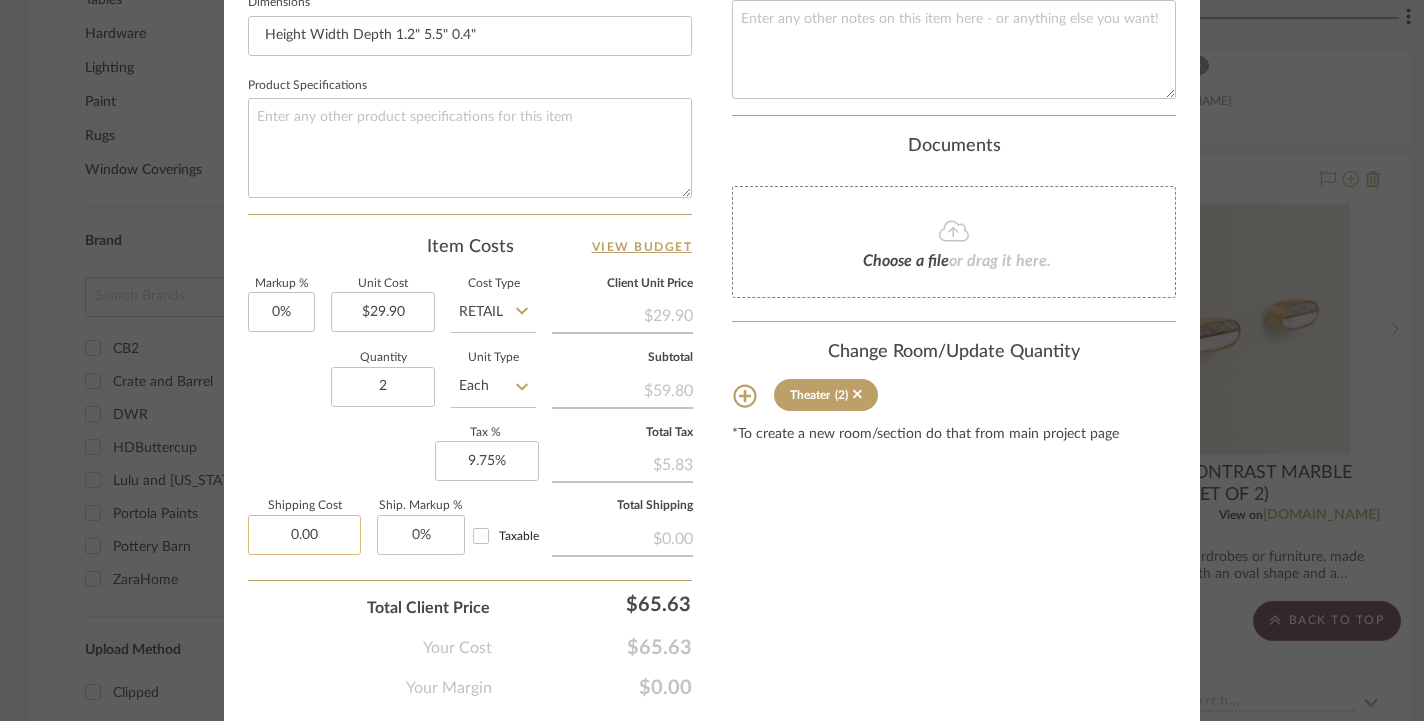 click on "0.00" 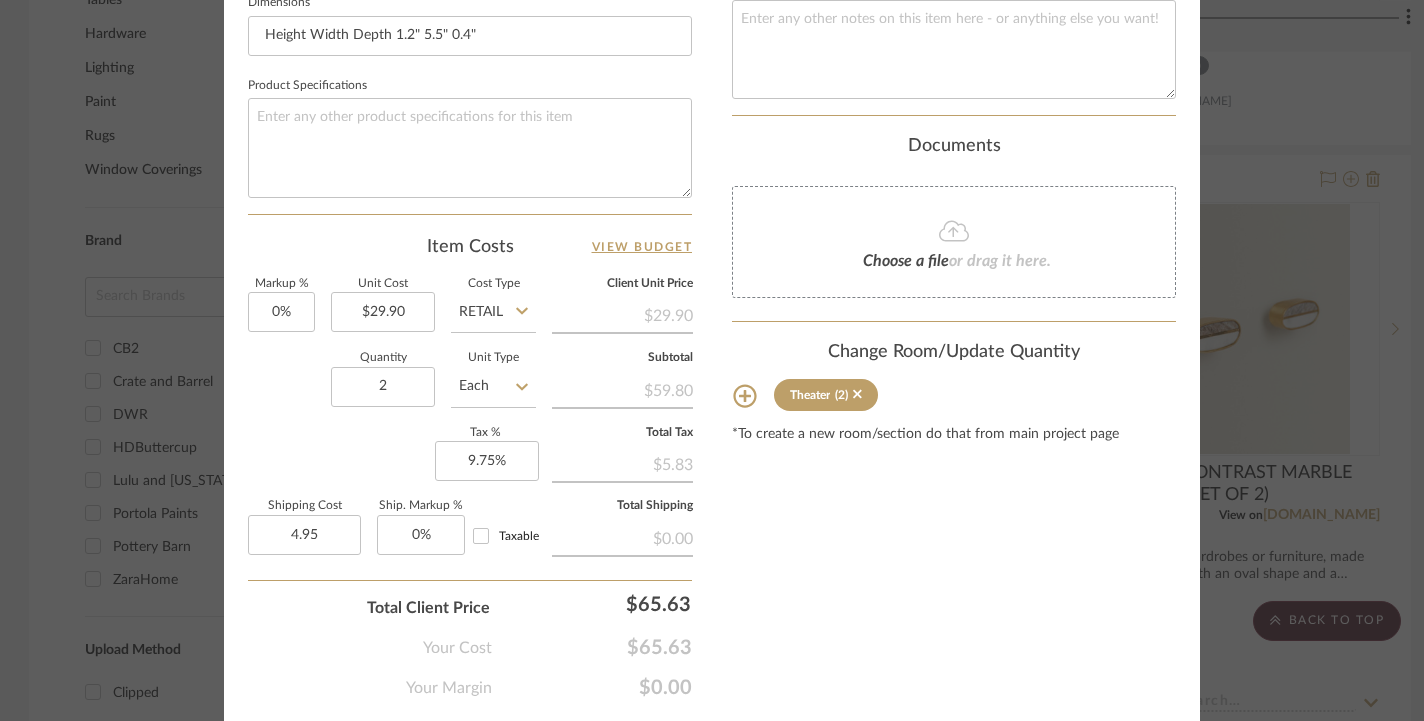 type on "$4.95" 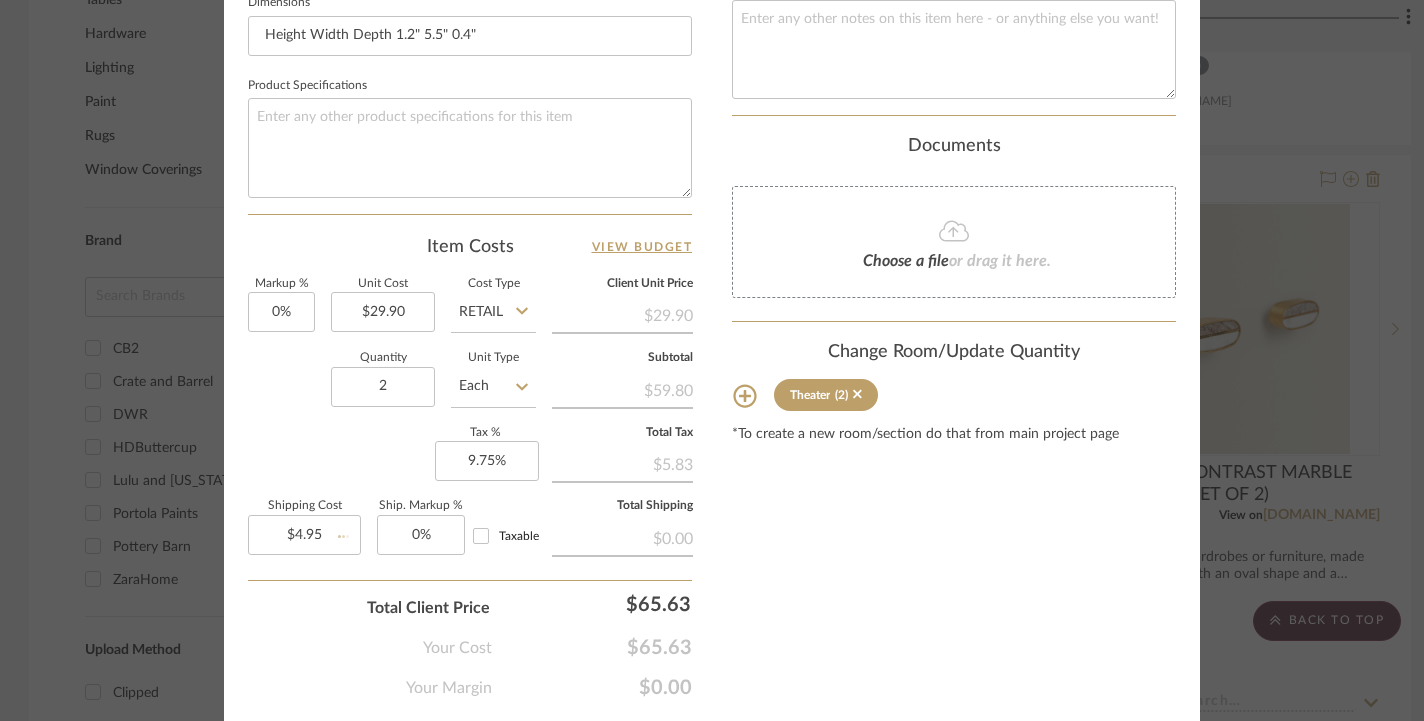 click on "Content here copies to Client View - confirm visibility there.  Show in Client Dashboard   Include in Budget   View Budget  Team Status  Lead Time  In Stock Weeks  Due Date   Install Date  Tasks / To-Dos /  team Messaging  Leave yourself a note here or share next steps with your team. You will receive emails when they
respond!  Invite Collaborator Internal Notes  Documents  Choose a file  or drag it here. Change Room/Update Quantity  Theater  (2) *To create a new room/section do that from main project page" at bounding box center [954, -74] 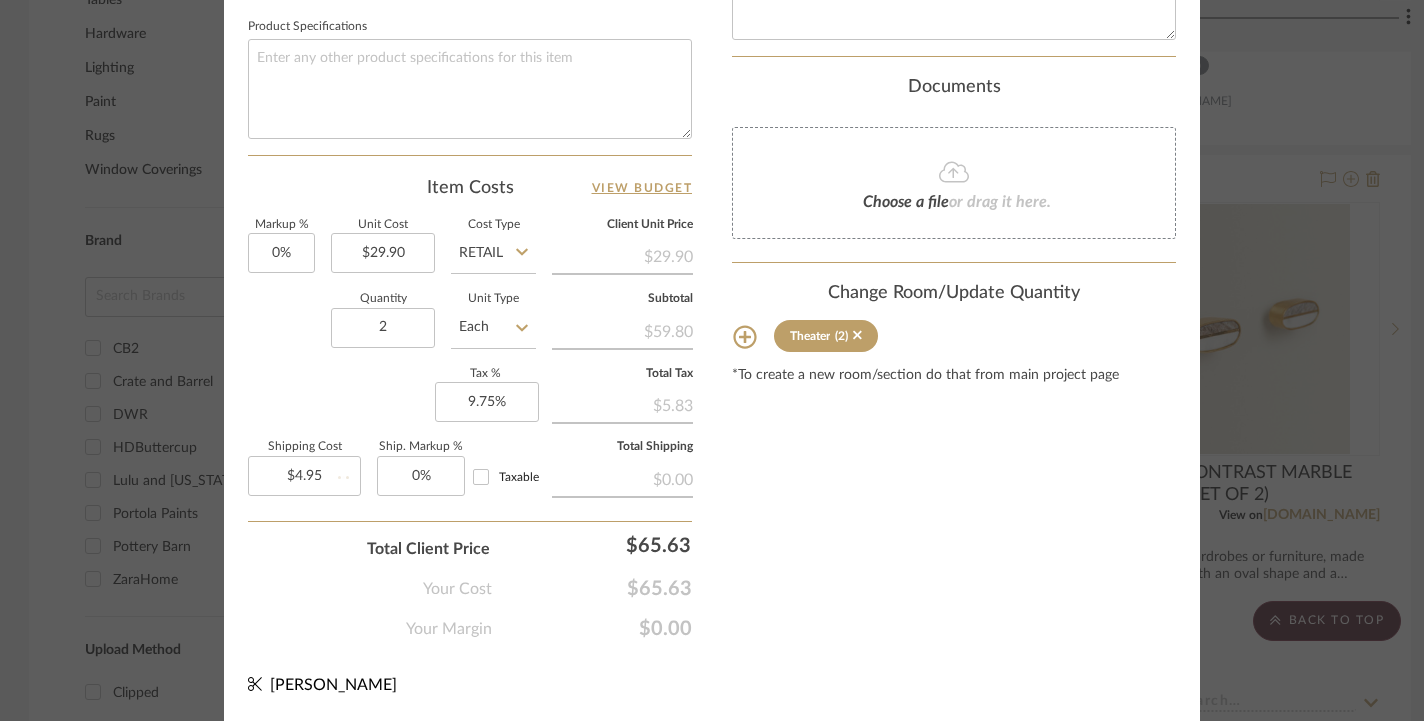 type 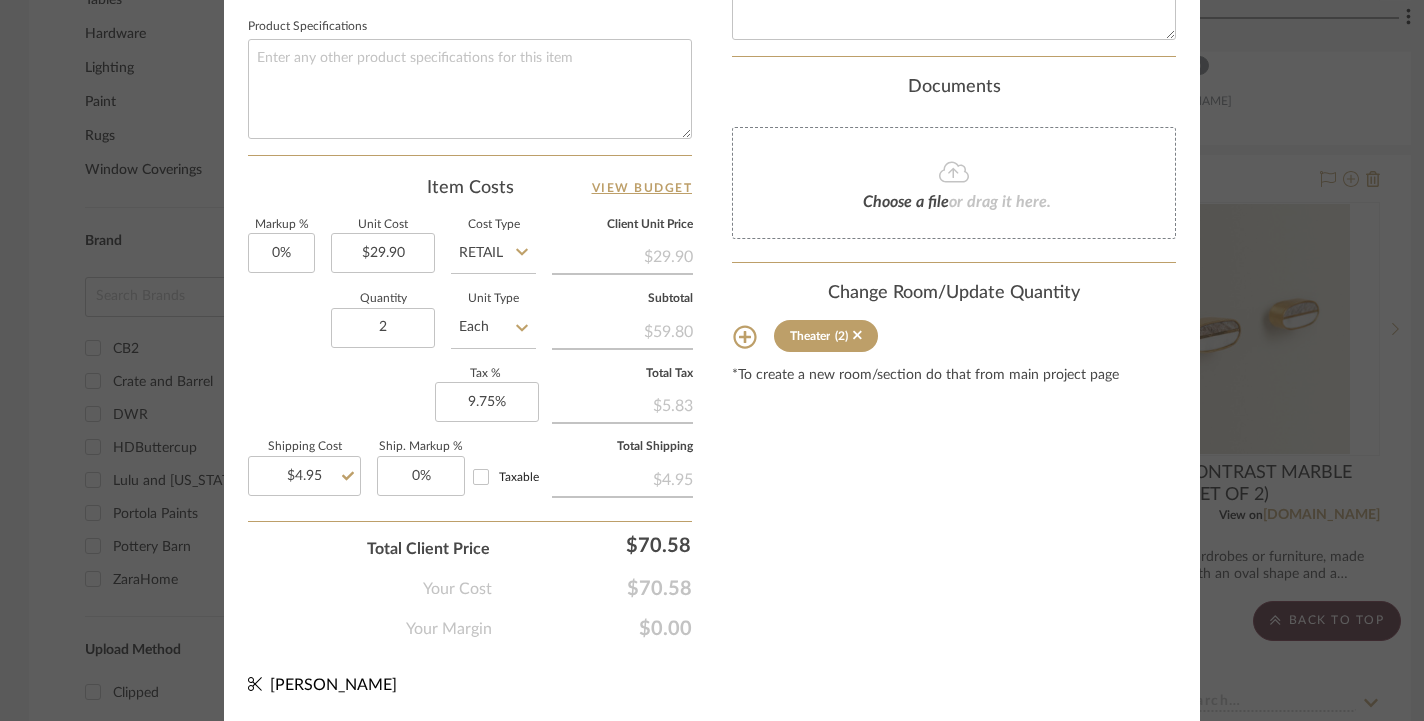 scroll, scrollTop: 1042, scrollLeft: 0, axis: vertical 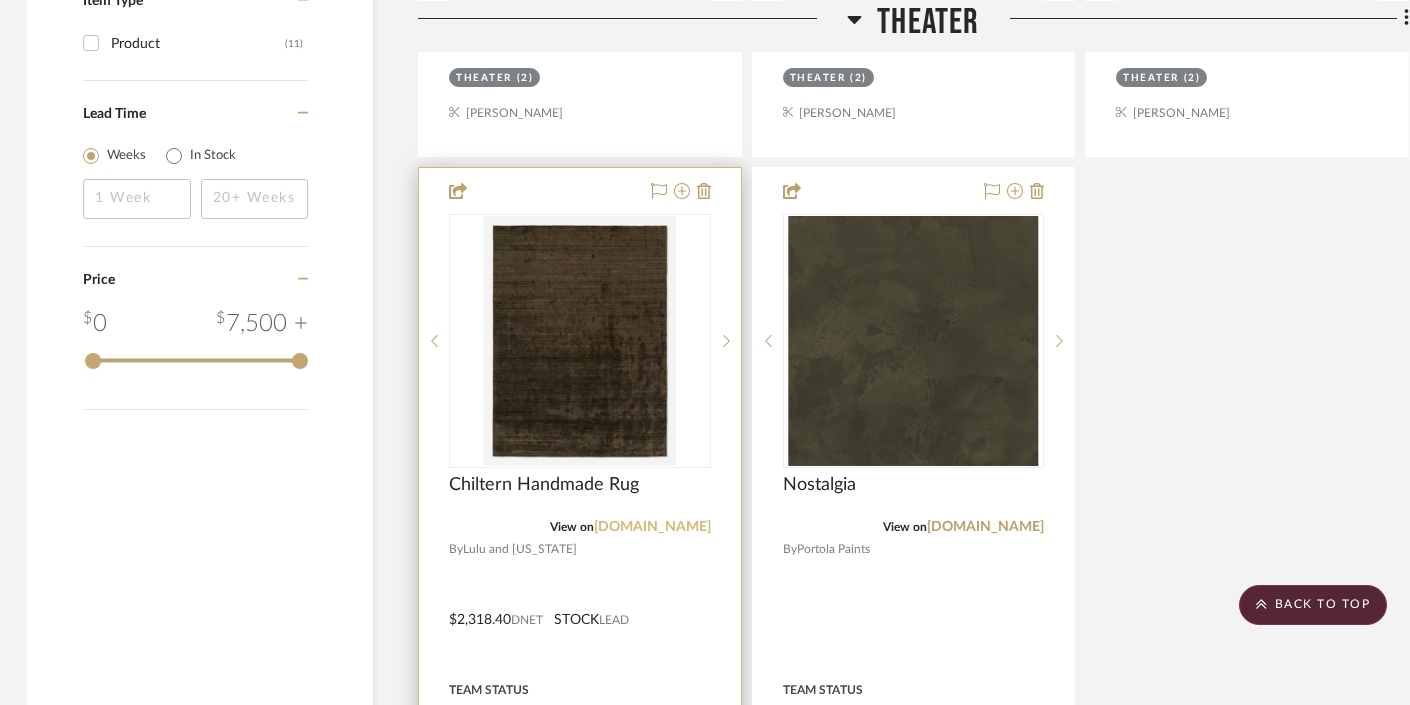 click on "[DOMAIN_NAME]" at bounding box center (652, 527) 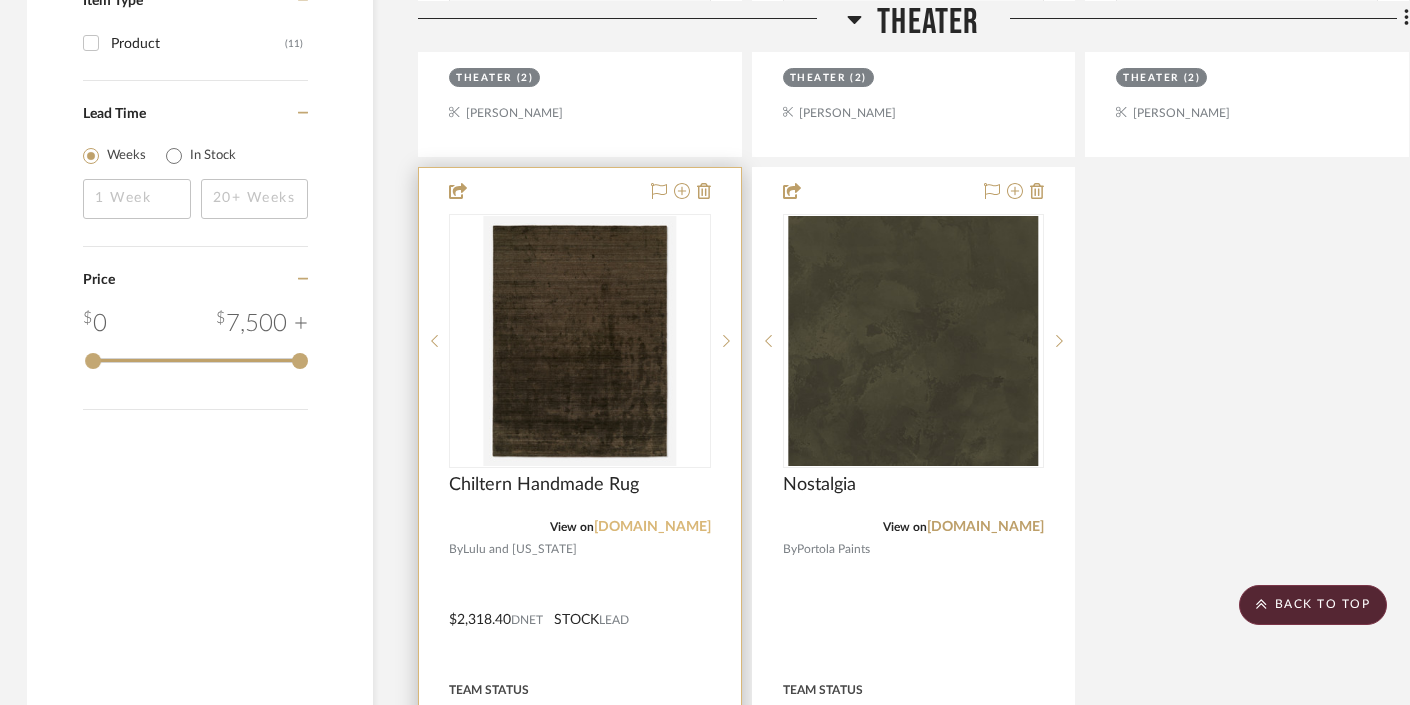 click on "[DOMAIN_NAME]" at bounding box center (652, 527) 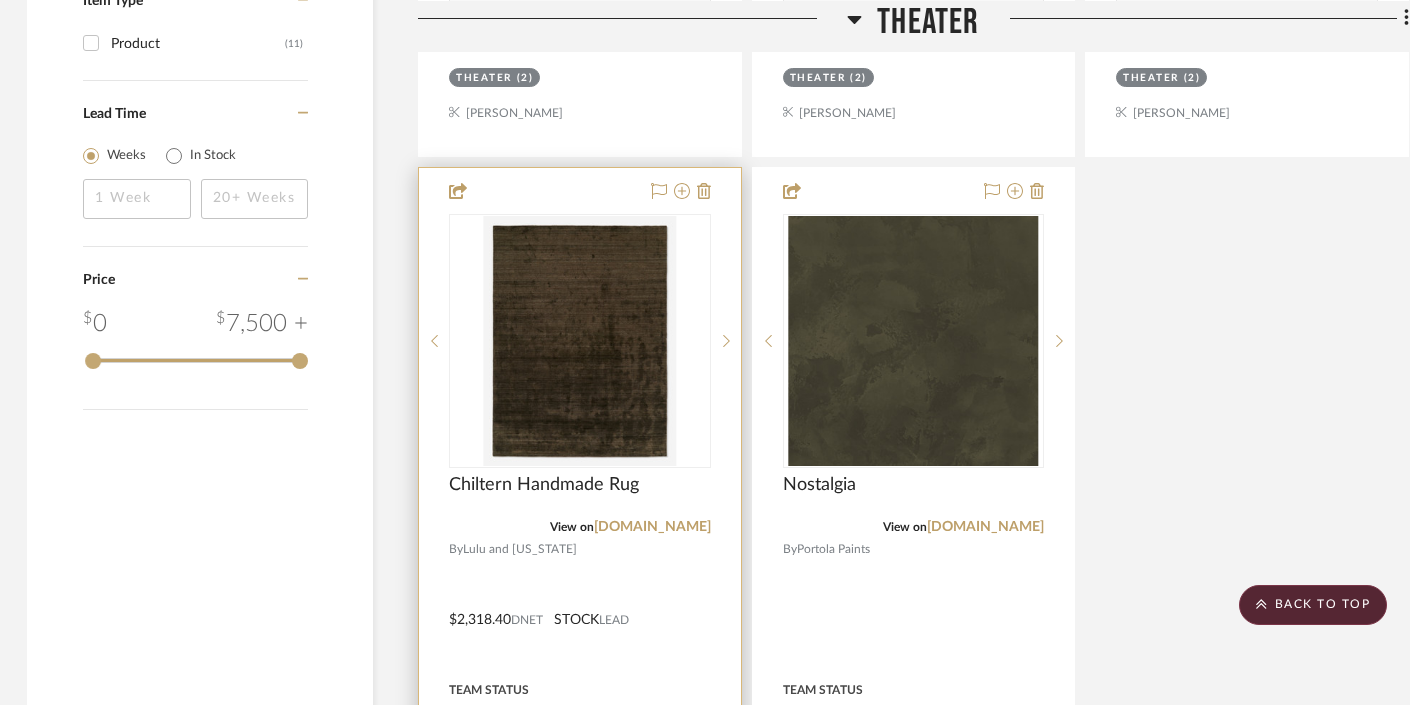 click at bounding box center [580, 341] 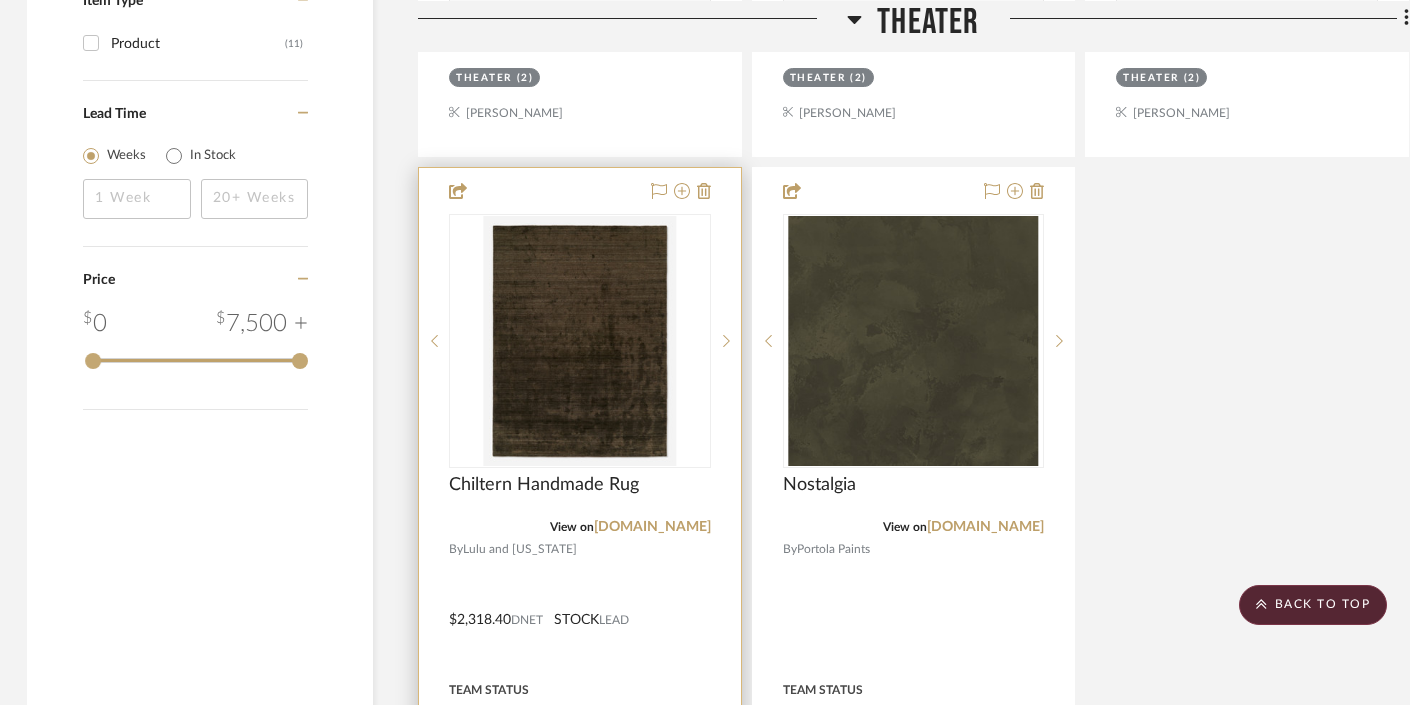 click at bounding box center (580, 341) 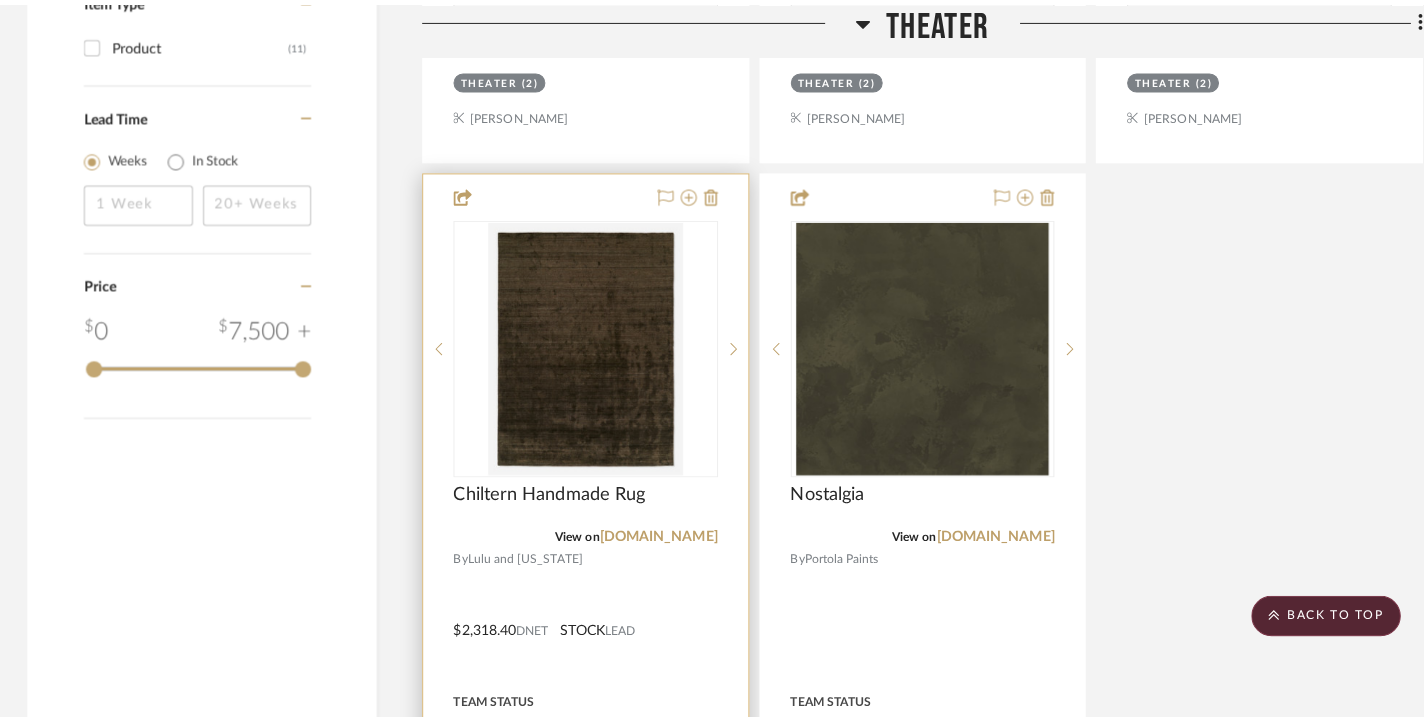 scroll, scrollTop: 0, scrollLeft: 0, axis: both 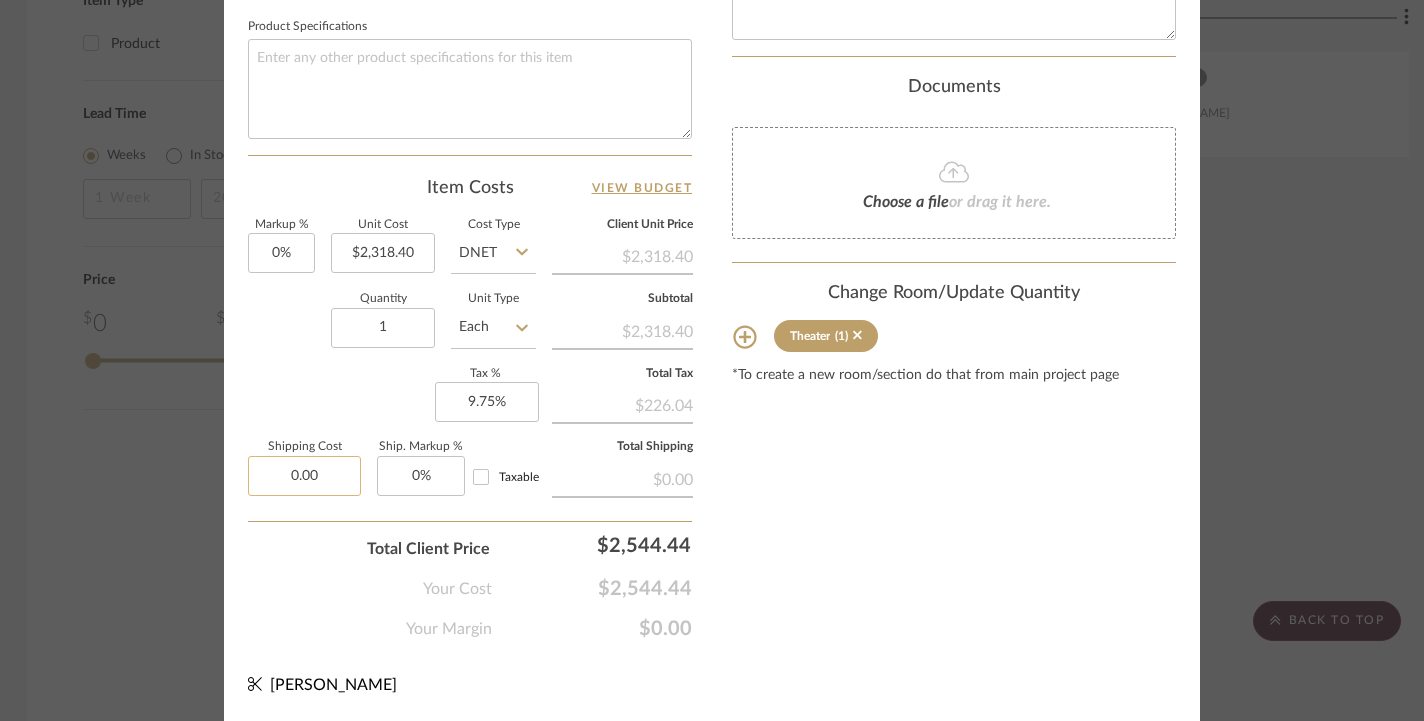 click on "0.00" 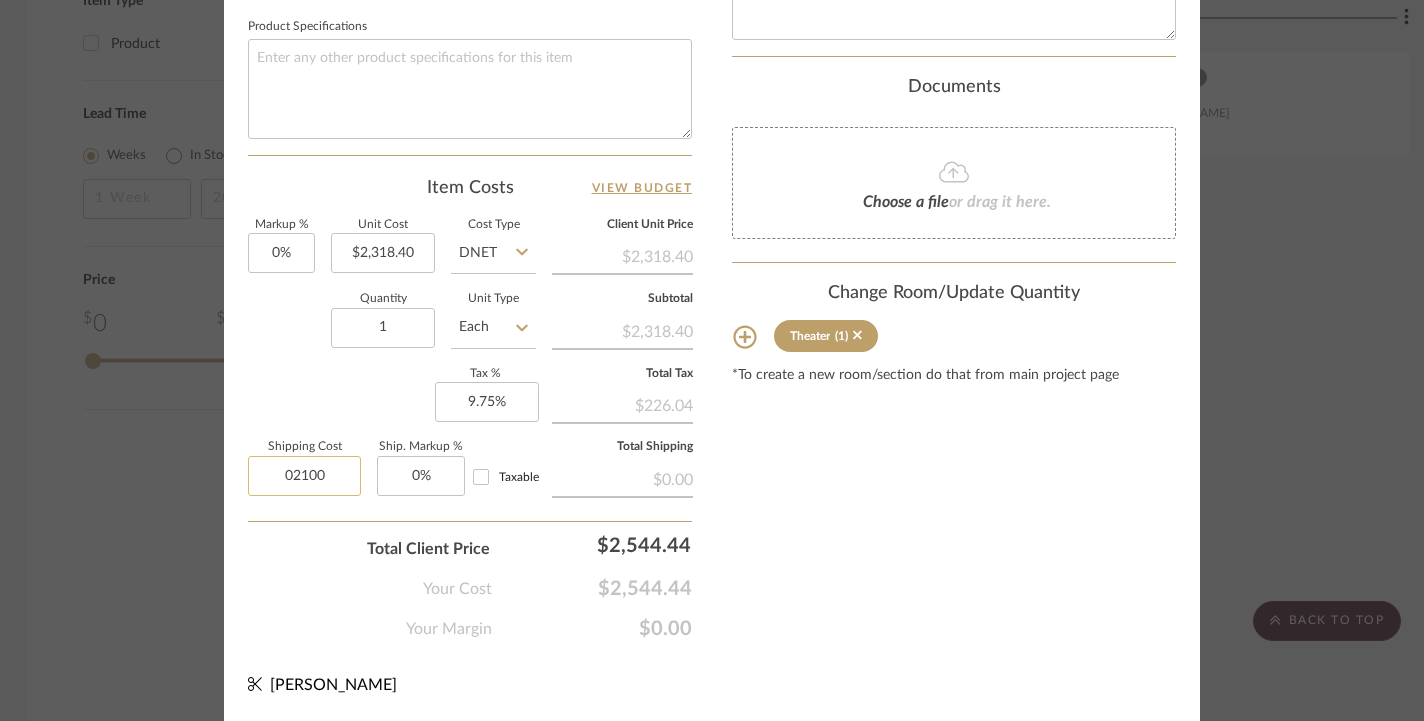 click on "02100" 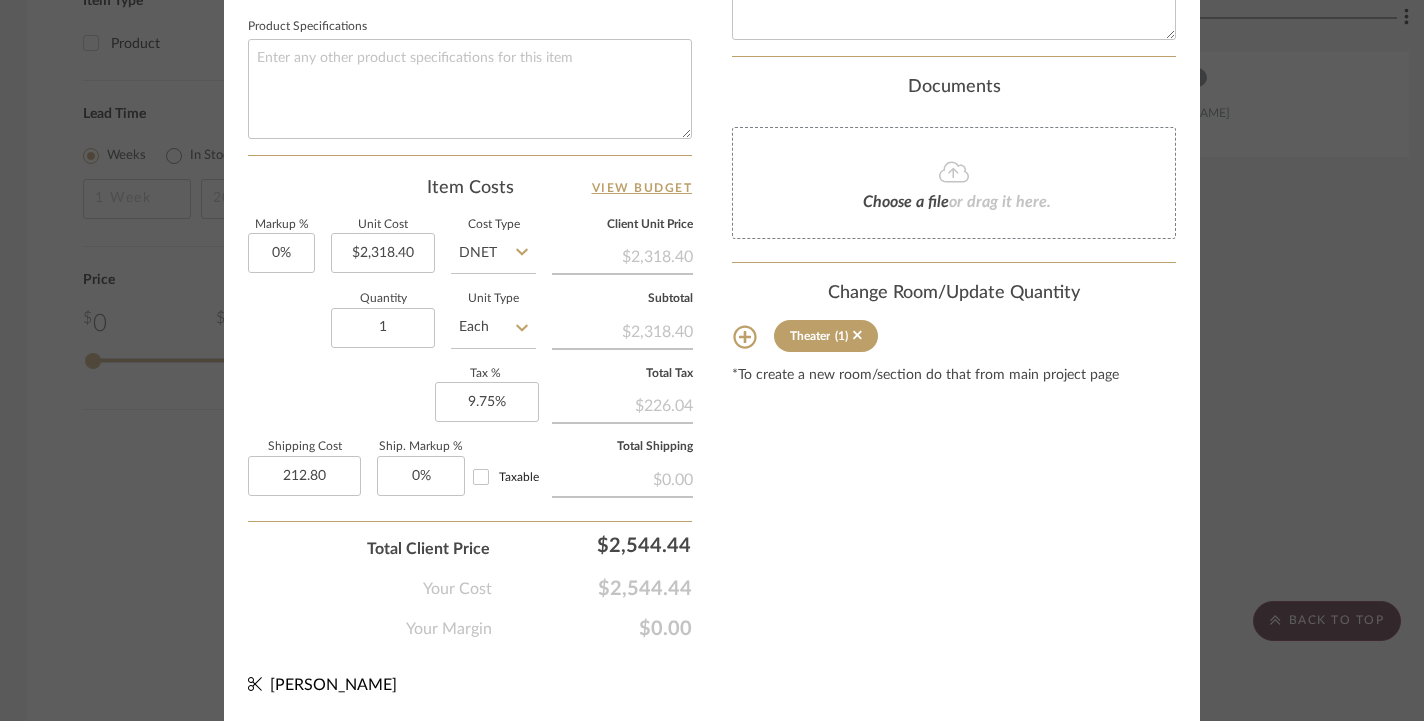 type on "$212.80" 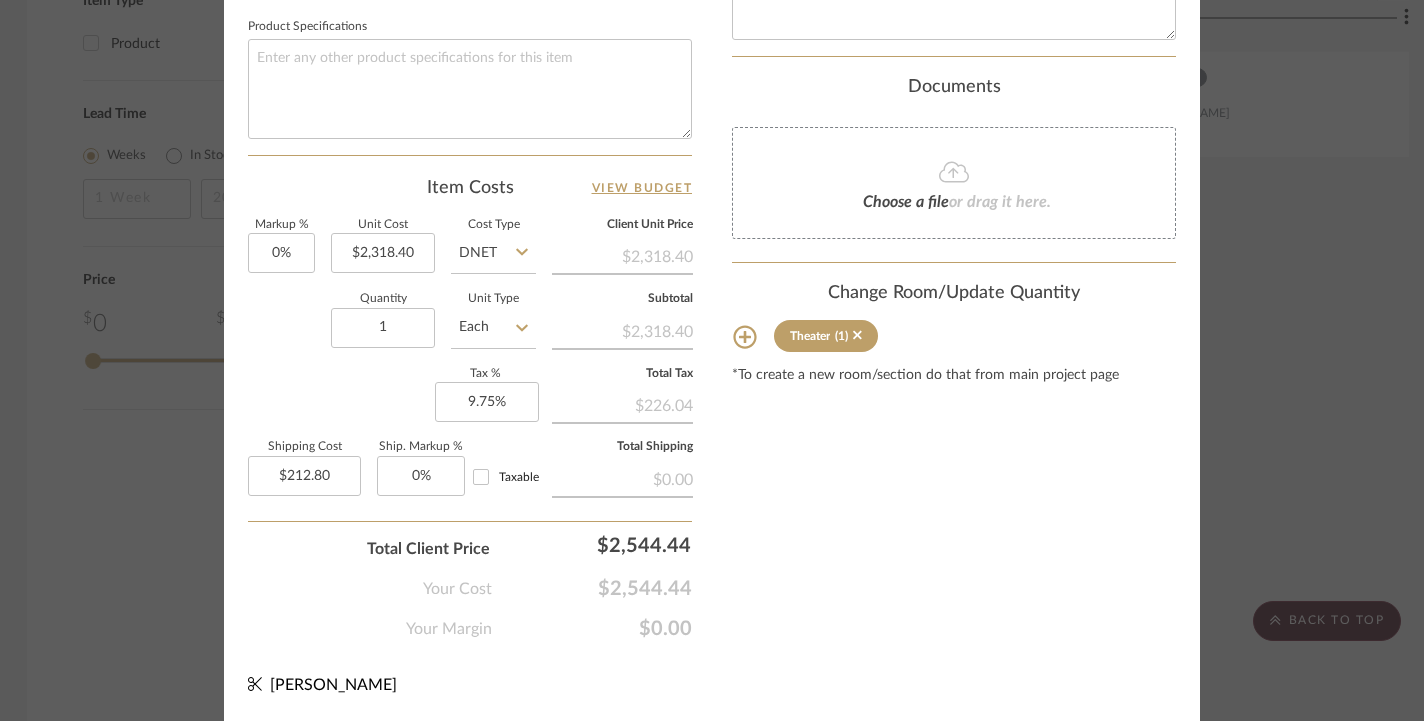 click on "Content here copies to Client View - confirm visibility there.  Show in Client Dashboard   Include in Budget   View Budget  Team Status  Lead Time  In Stock Weeks  Due Date   Install Date  Tasks / To-Dos /  team Messaging  Leave yourself a note here or share next steps with your team. You will receive emails when they
respond!  Invite Collaborator Internal Notes  Documents  Choose a file  or drag it here. Change Room/Update Quantity  Theater  (1) *To create a new room/section do that from main project page" at bounding box center [954, -133] 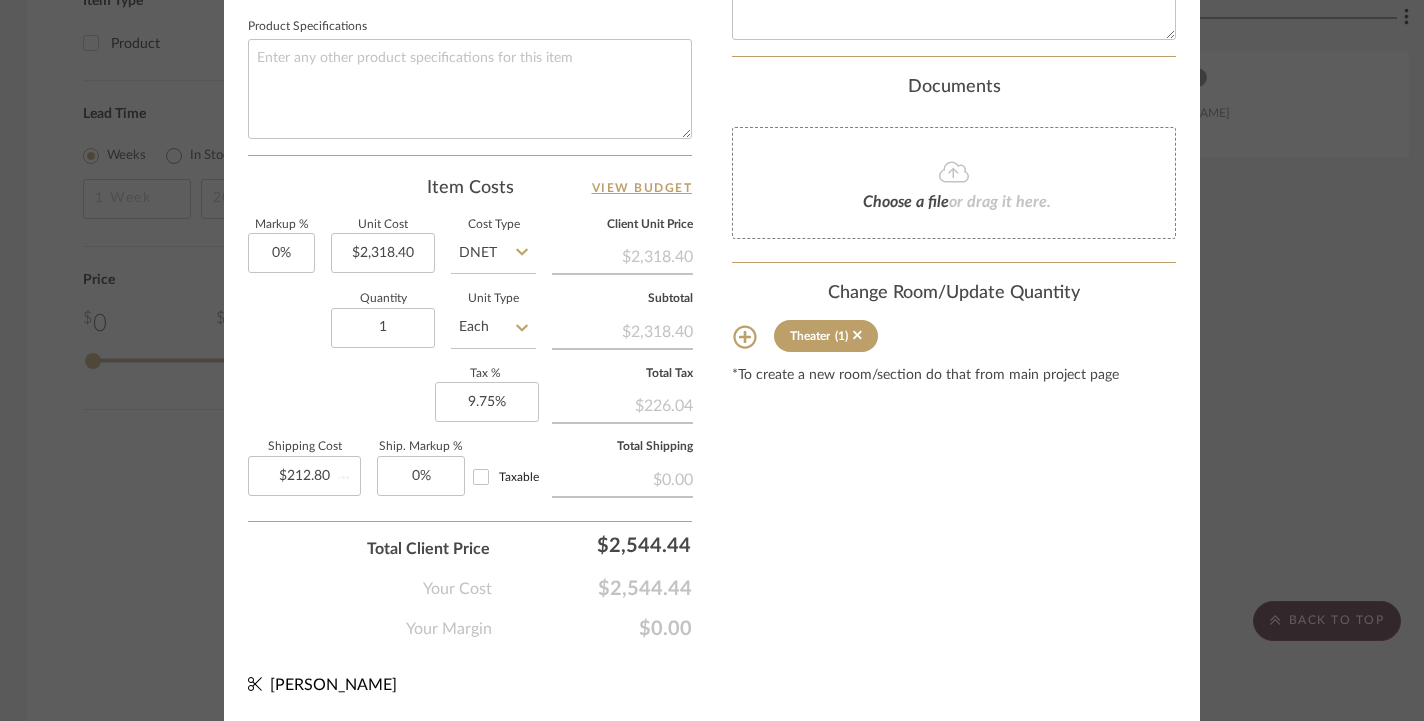 type 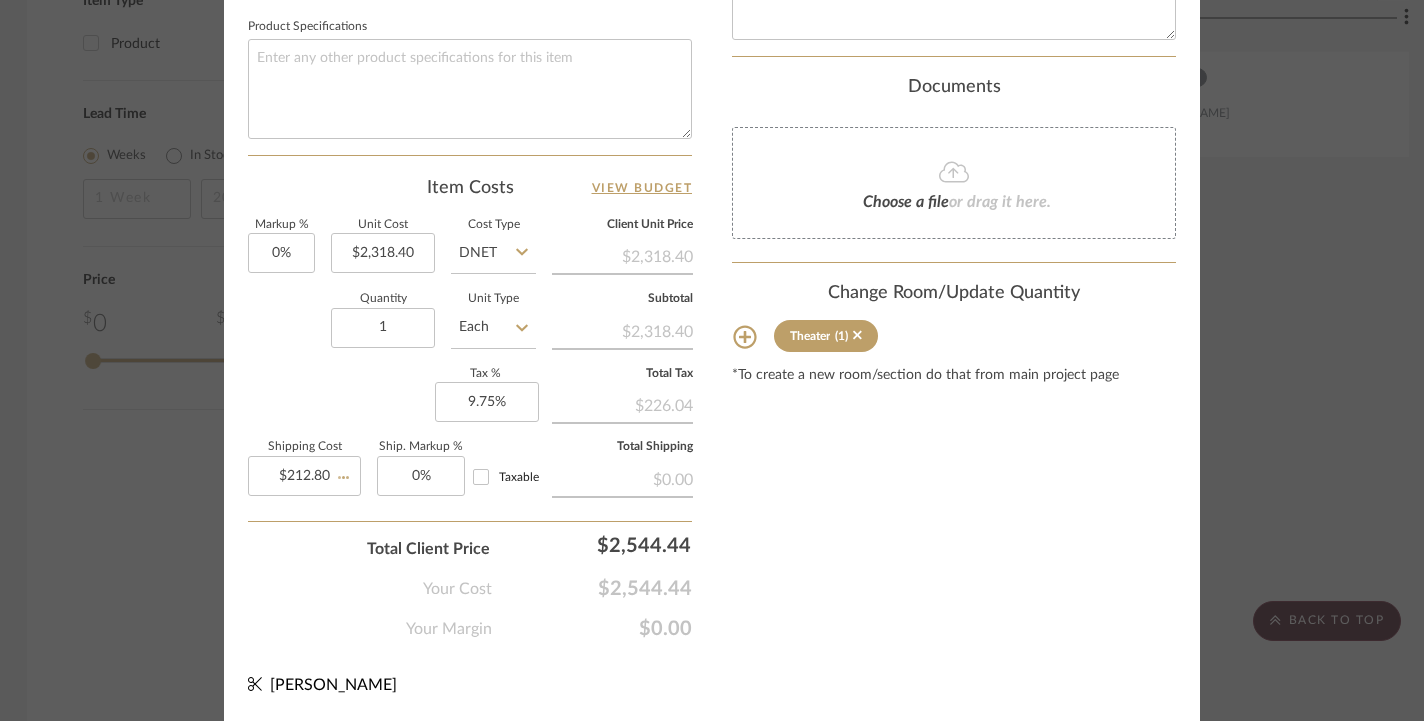 type 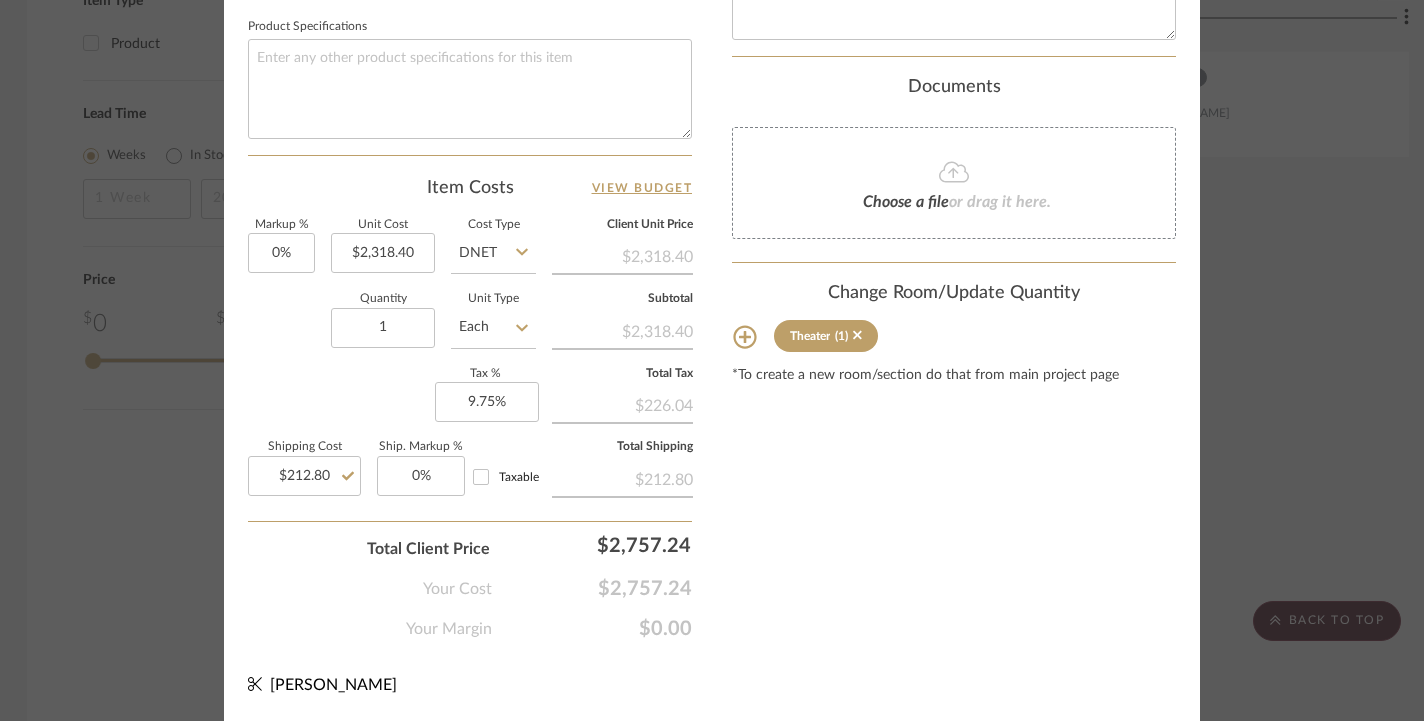 click at bounding box center (1228, -667) 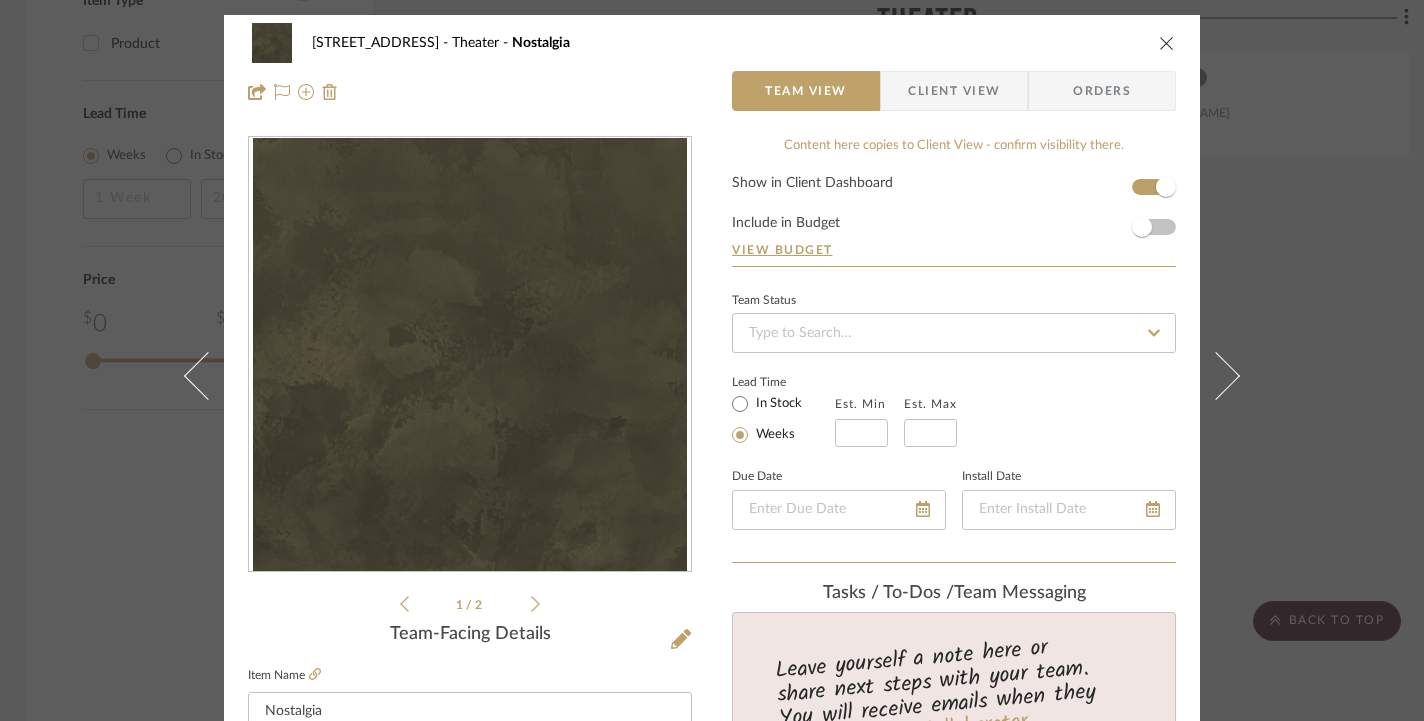 scroll, scrollTop: 0, scrollLeft: 0, axis: both 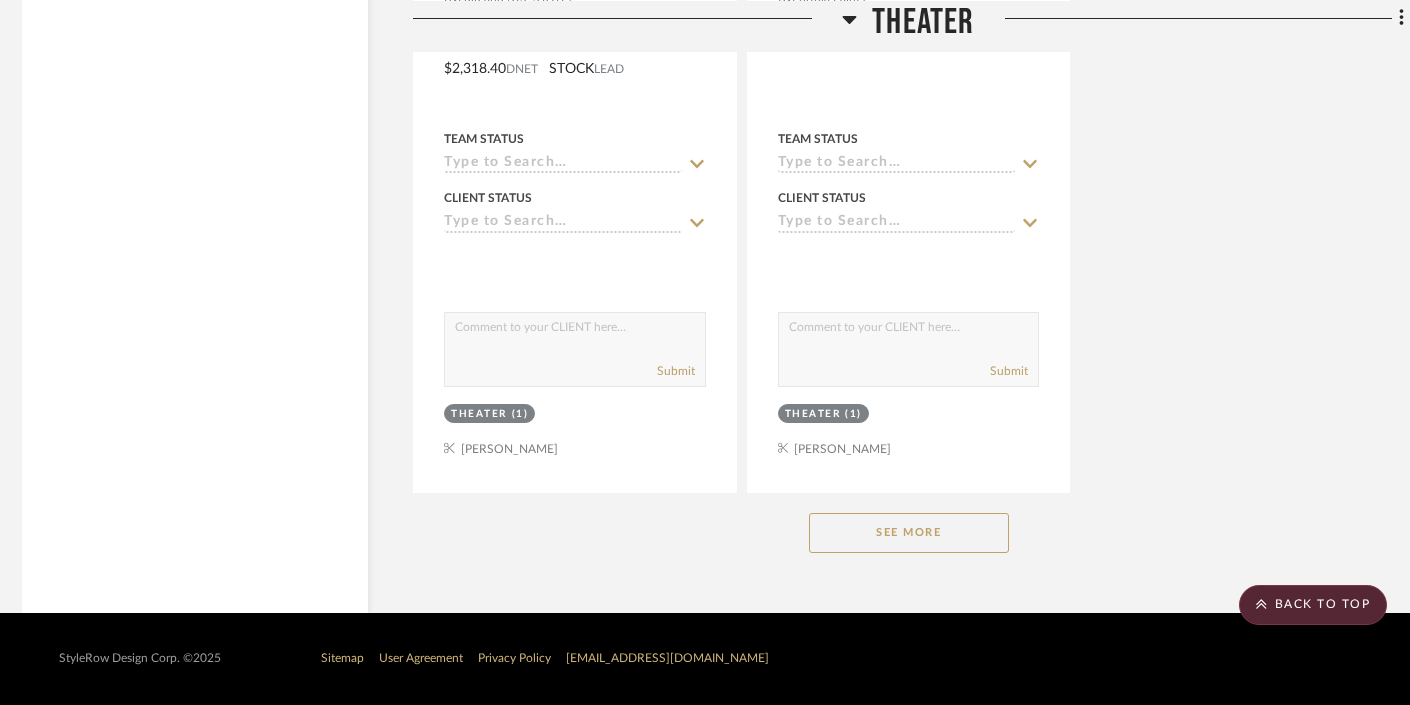 click on "See More" 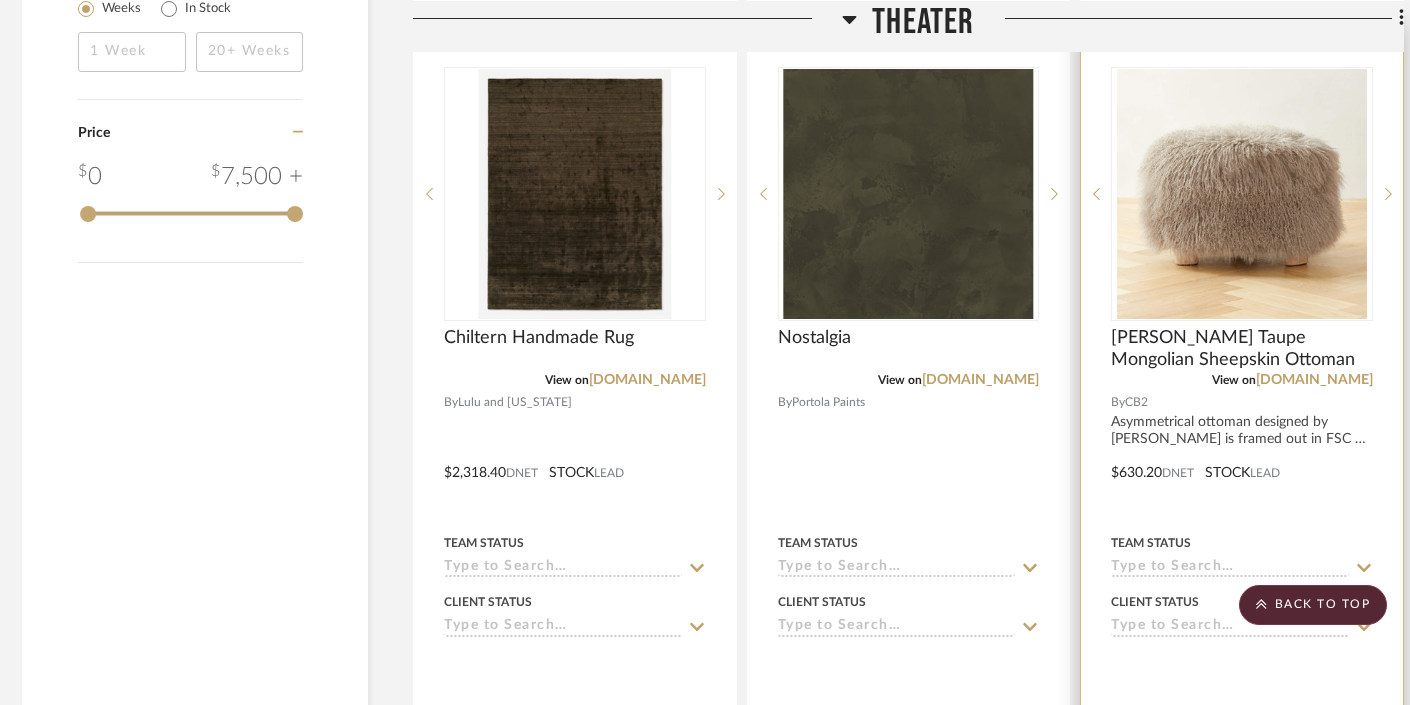 scroll, scrollTop: 2336, scrollLeft: 9, axis: both 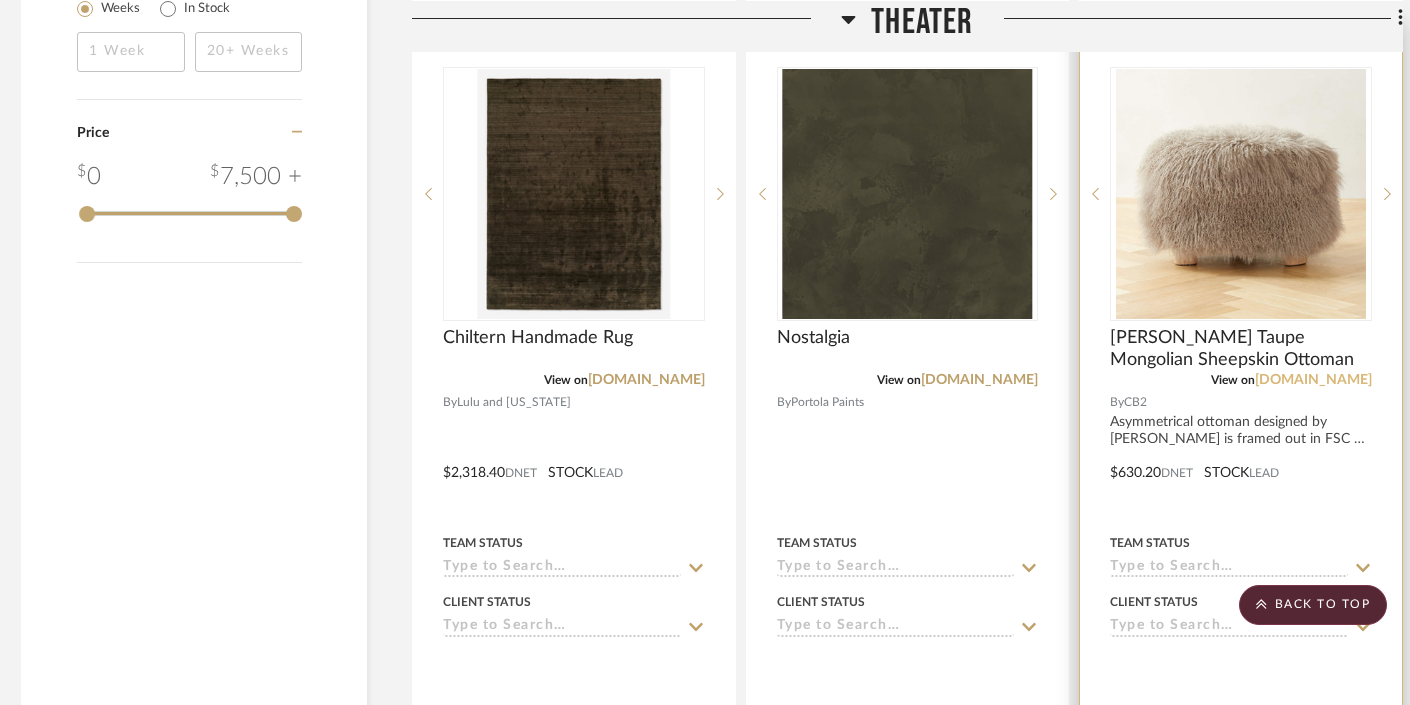 click on "[DOMAIN_NAME]" at bounding box center (1313, 380) 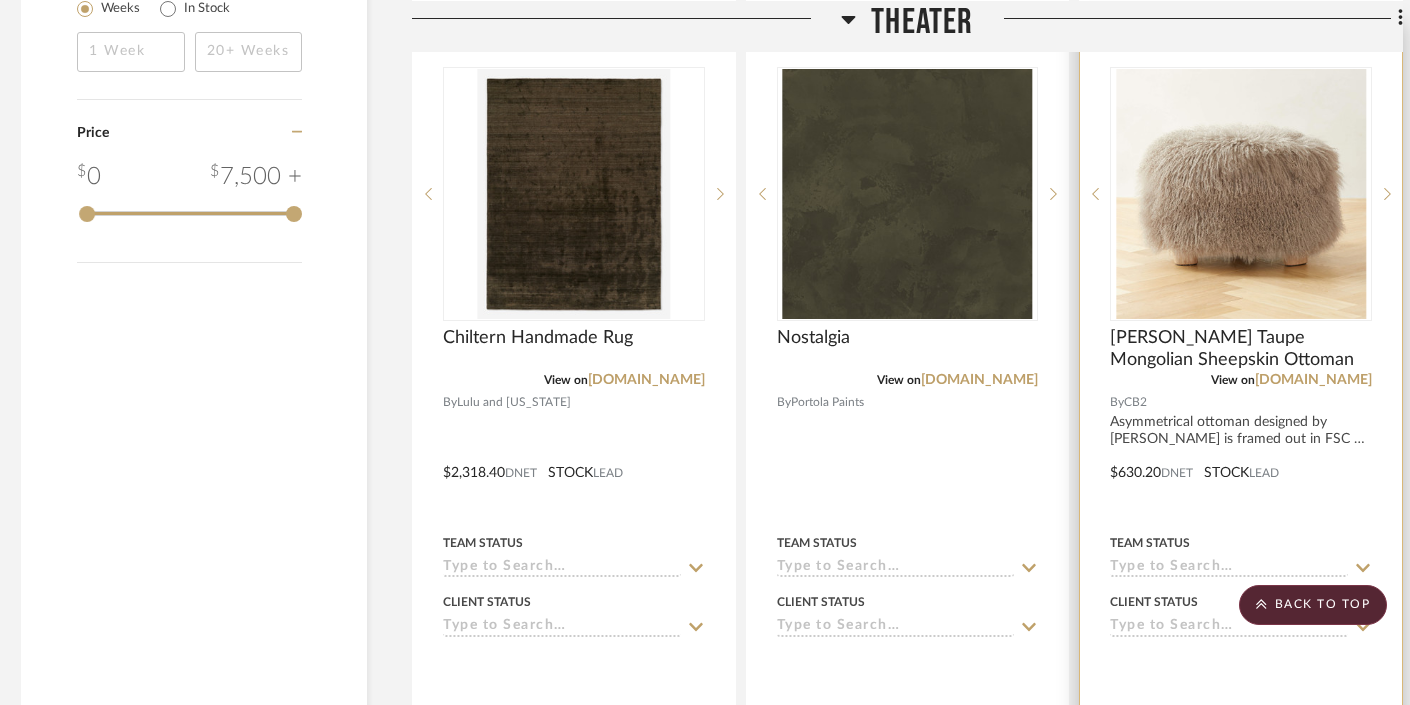 click at bounding box center (1241, 194) 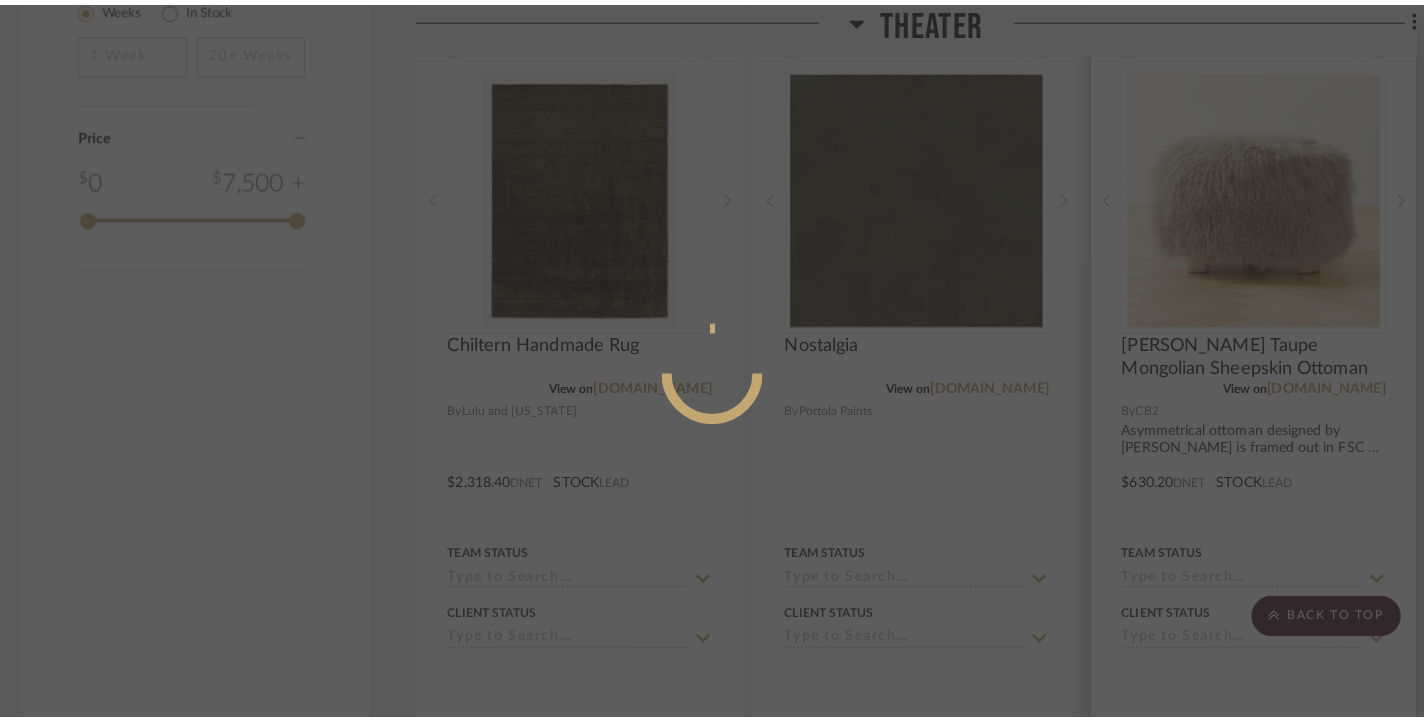 scroll, scrollTop: 0, scrollLeft: 0, axis: both 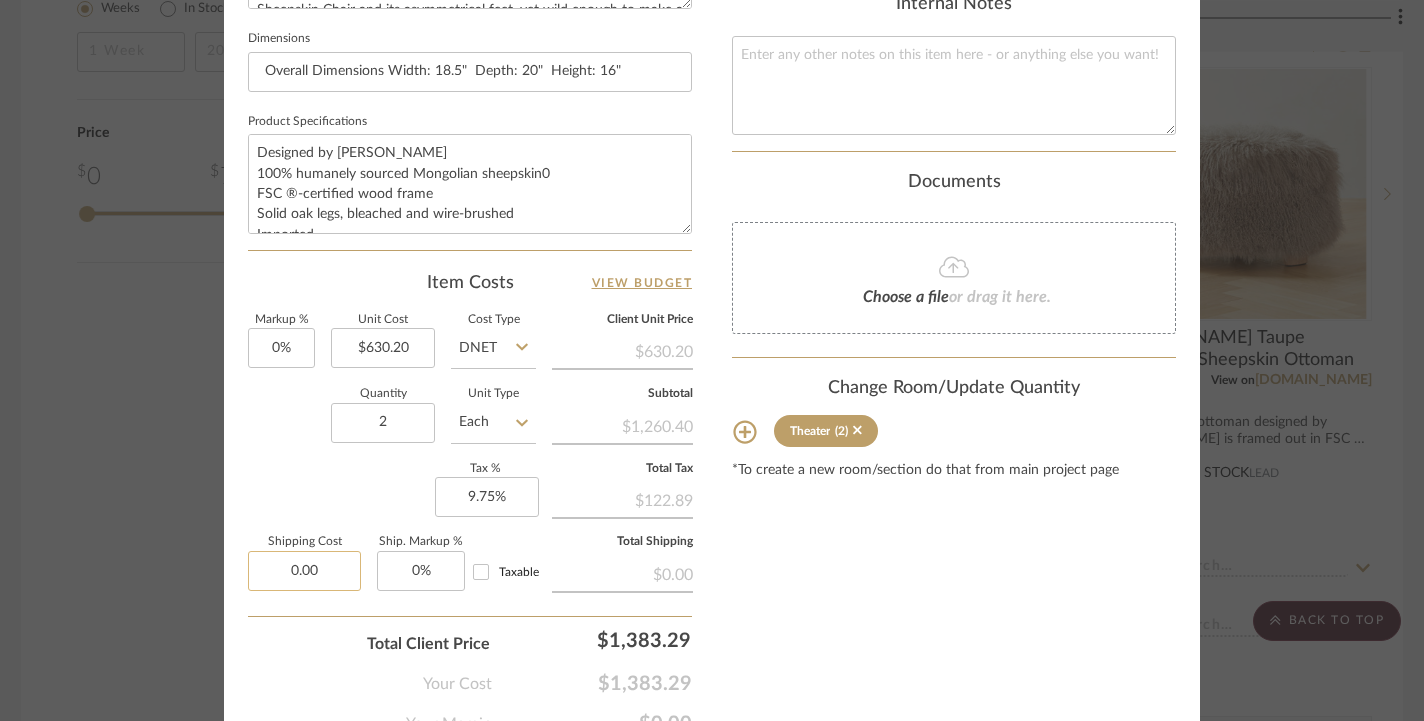 click on "0.00" 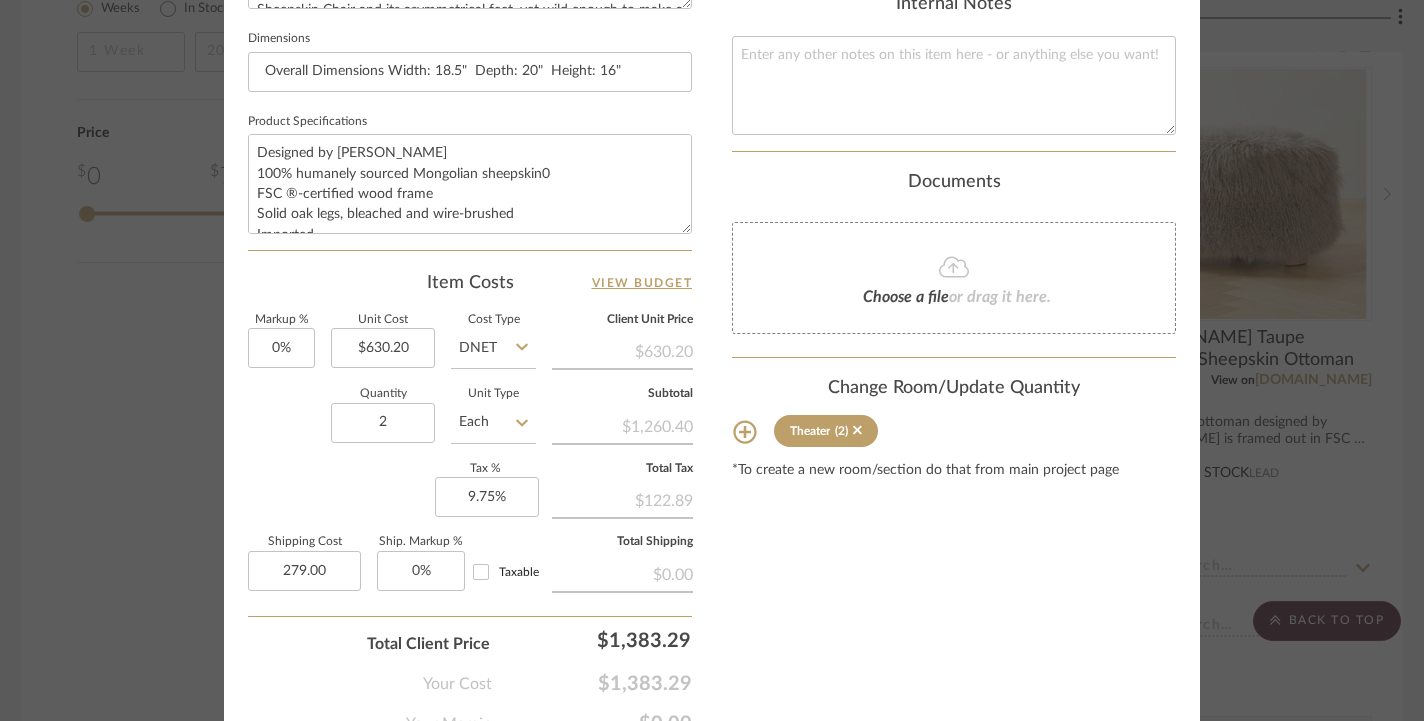 type on "$279.00" 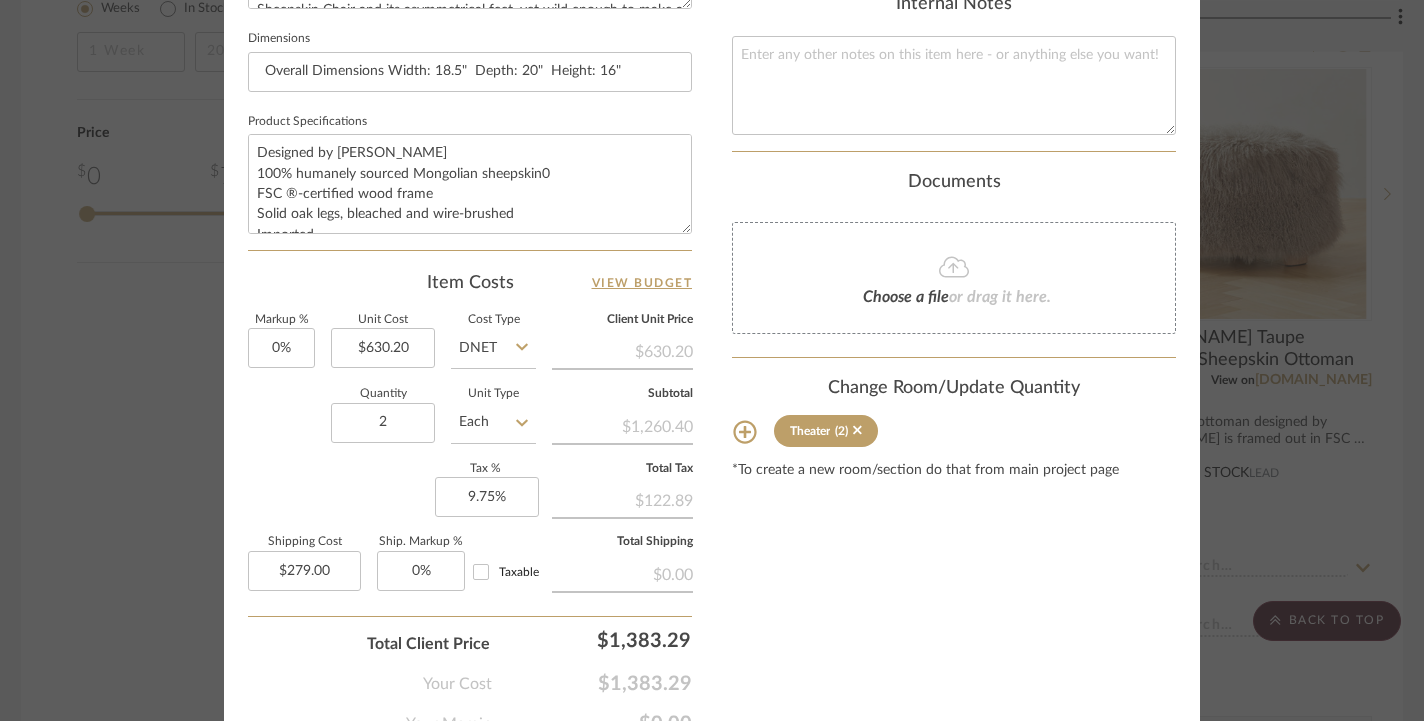 click on "[STREET_ADDRESS] Theater [PERSON_NAME] Taupe Mongolian Sheepskin Ottoman Team View Client View Orders 1 / 4  Team-Facing Details   Item Name  [PERSON_NAME] Taupe Mongolian Sheepskin Ottoman  Brand  CB2  Internal Description  Asymmetrical ottoman designed by [PERSON_NAME] is framed out in FSC ®-certified wood and wrapped entirely in humanely sourced Mongolian sheepskin. Finished with wire-brushed feet made of solid bleached oak. A perfect pair with the [PERSON_NAME] Mongolian Sheepskin Chair and its asymmetrical feet, yet wild enough to make a statement on its own. CB2 exclusive.  Dimensions  Overall Dimensions Width: 18.5"  Depth: 20"  Height: 16"  Product Specifications  Designed by [PERSON_NAME]
100% humanely sourced Mongolian sheepskin0
FSC ®-certified wood frame
Solid oak legs, bleached and wire-brushed
Imported  Item Costs   View Budget   Markup %  0%  Unit Cost  $630.20  Cost Type  DNET  Client Unit Price   $630.20   Quantity  2  Unit Type  Each  Subtotal   $1,260.40   Tax %  9.75%  Total Tax   $122.89   Shipping Cost  0%" at bounding box center [712, -58] 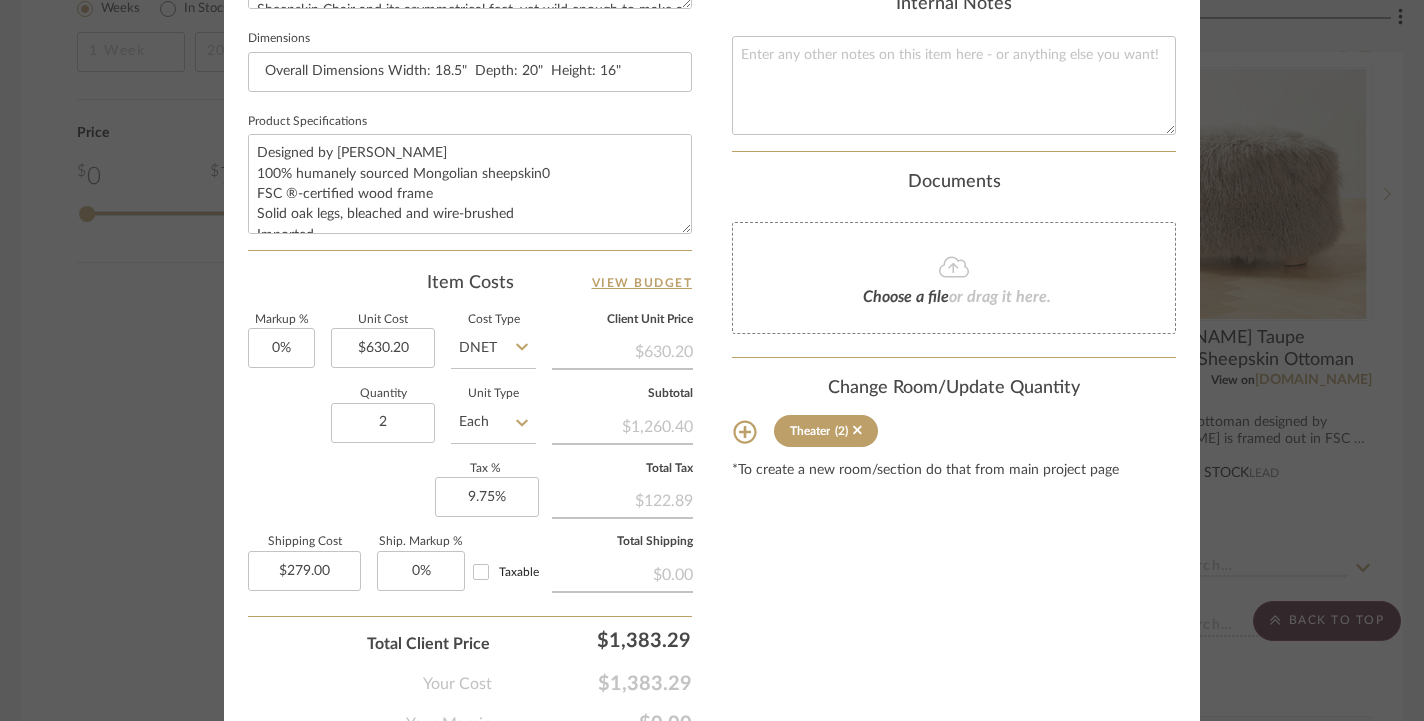 click at bounding box center (1167, -904) 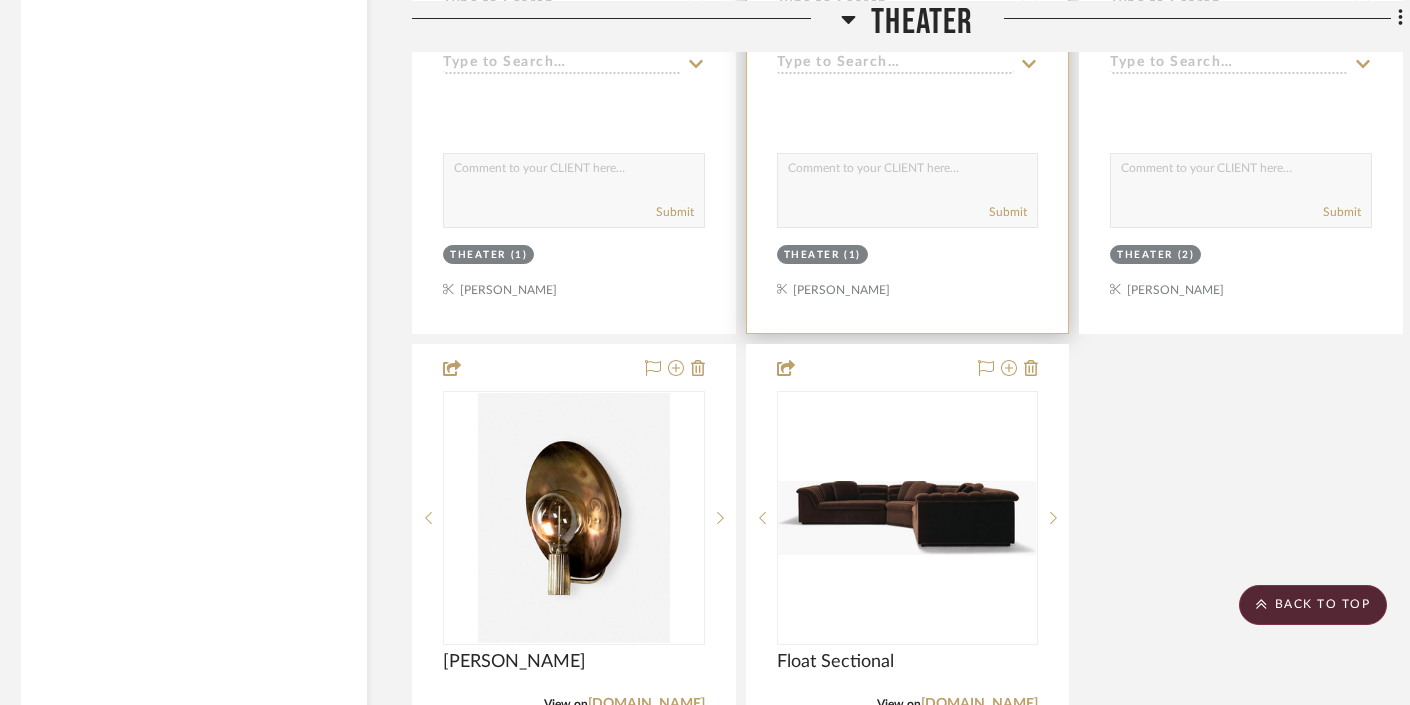 scroll, scrollTop: 3075, scrollLeft: 9, axis: both 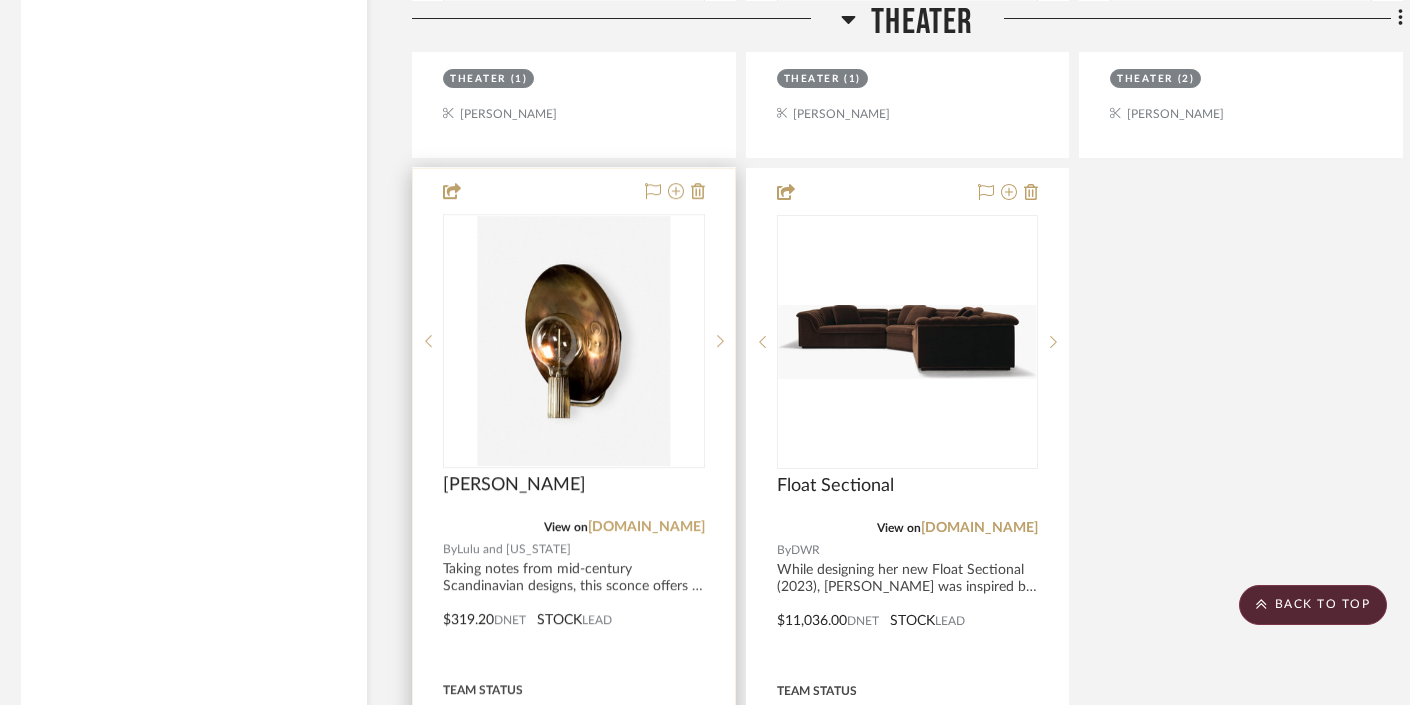 click on "[DOMAIN_NAME]" at bounding box center [646, 528] 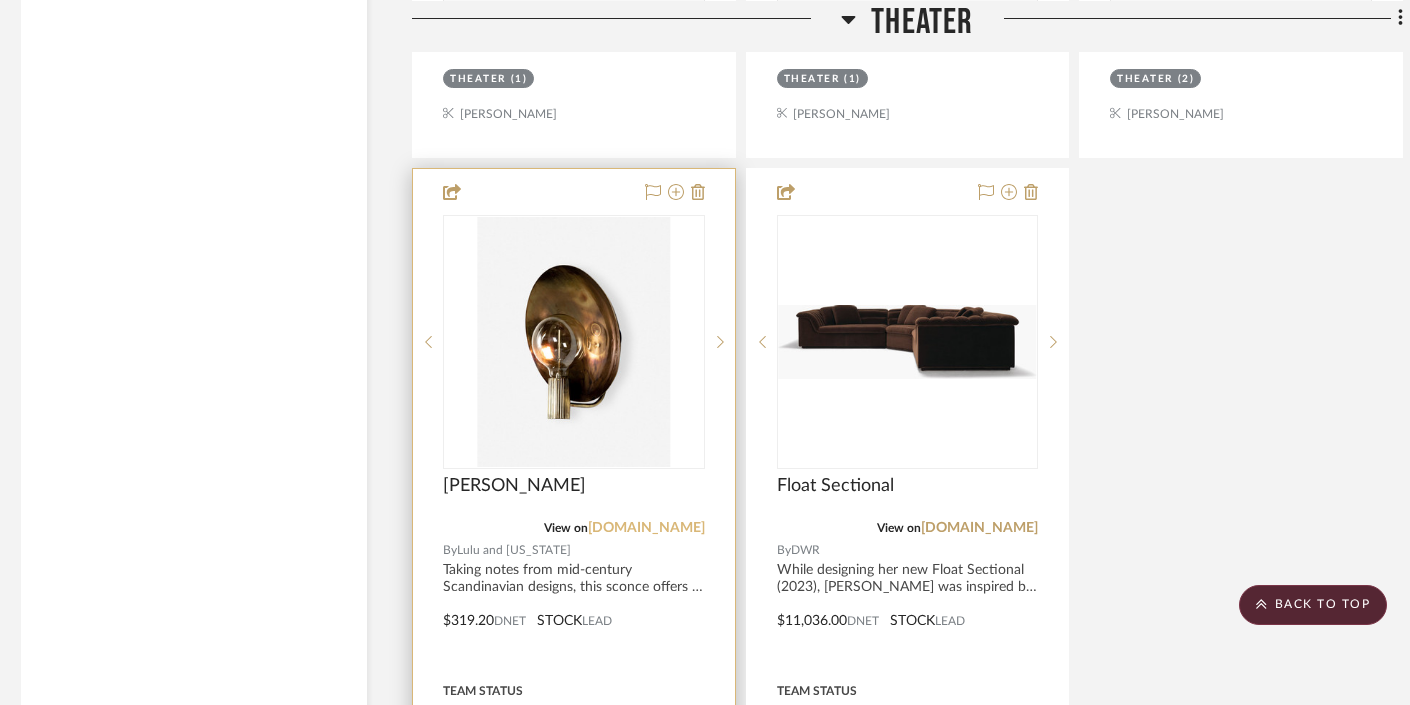 click on "[DOMAIN_NAME]" at bounding box center [646, 528] 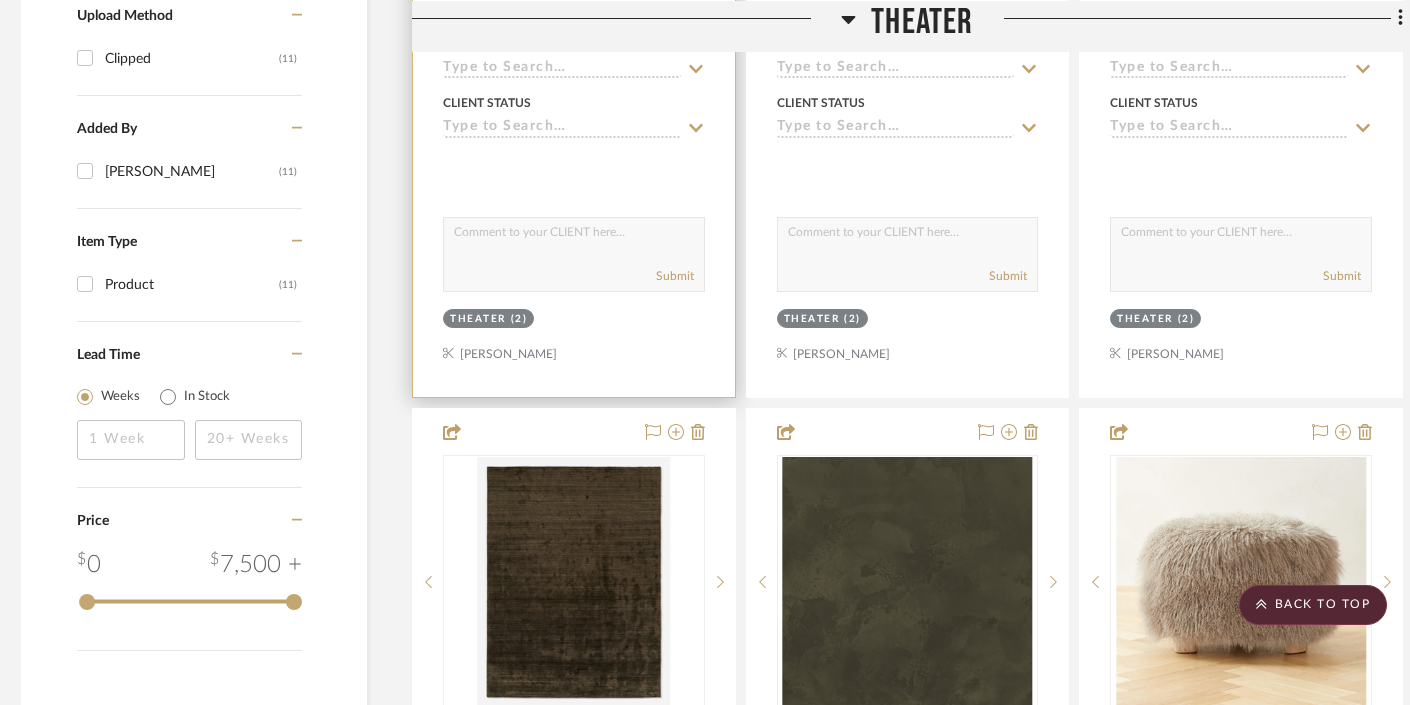 scroll, scrollTop: 2234, scrollLeft: 9, axis: both 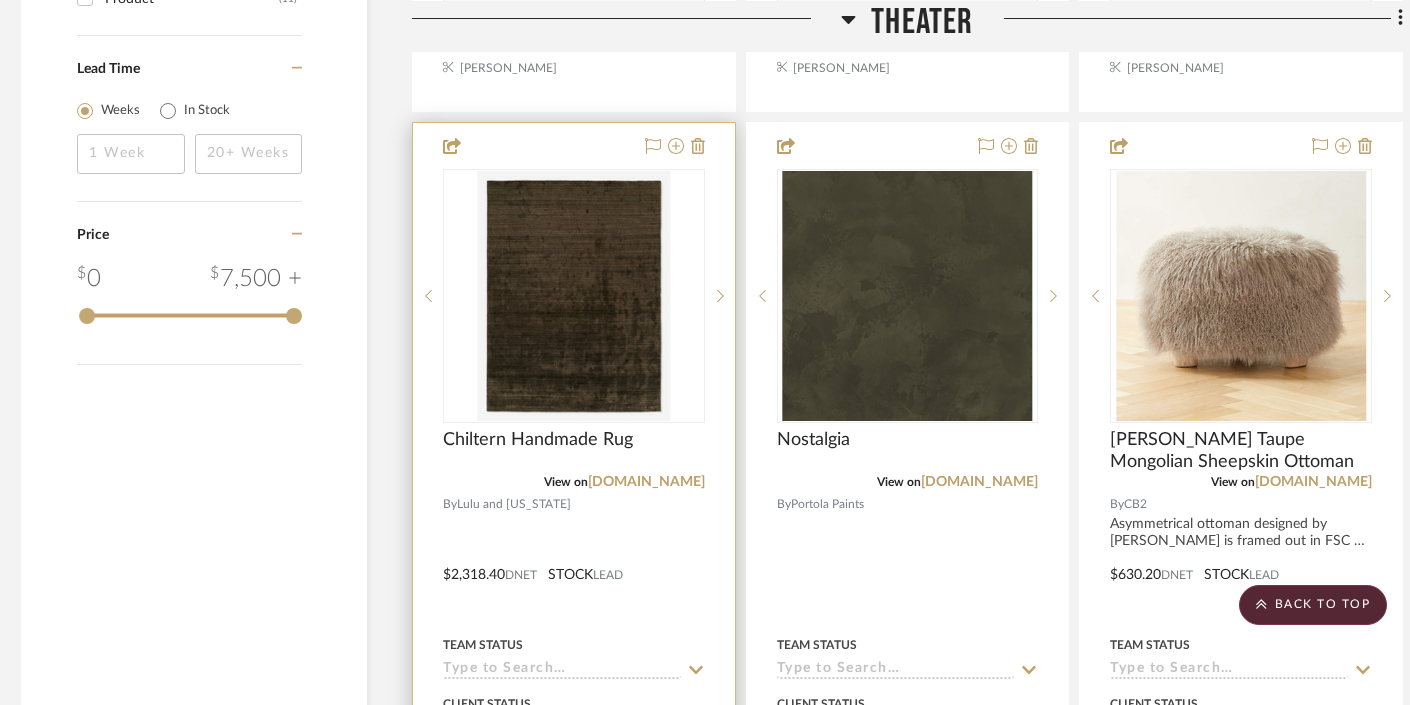click at bounding box center (574, 296) 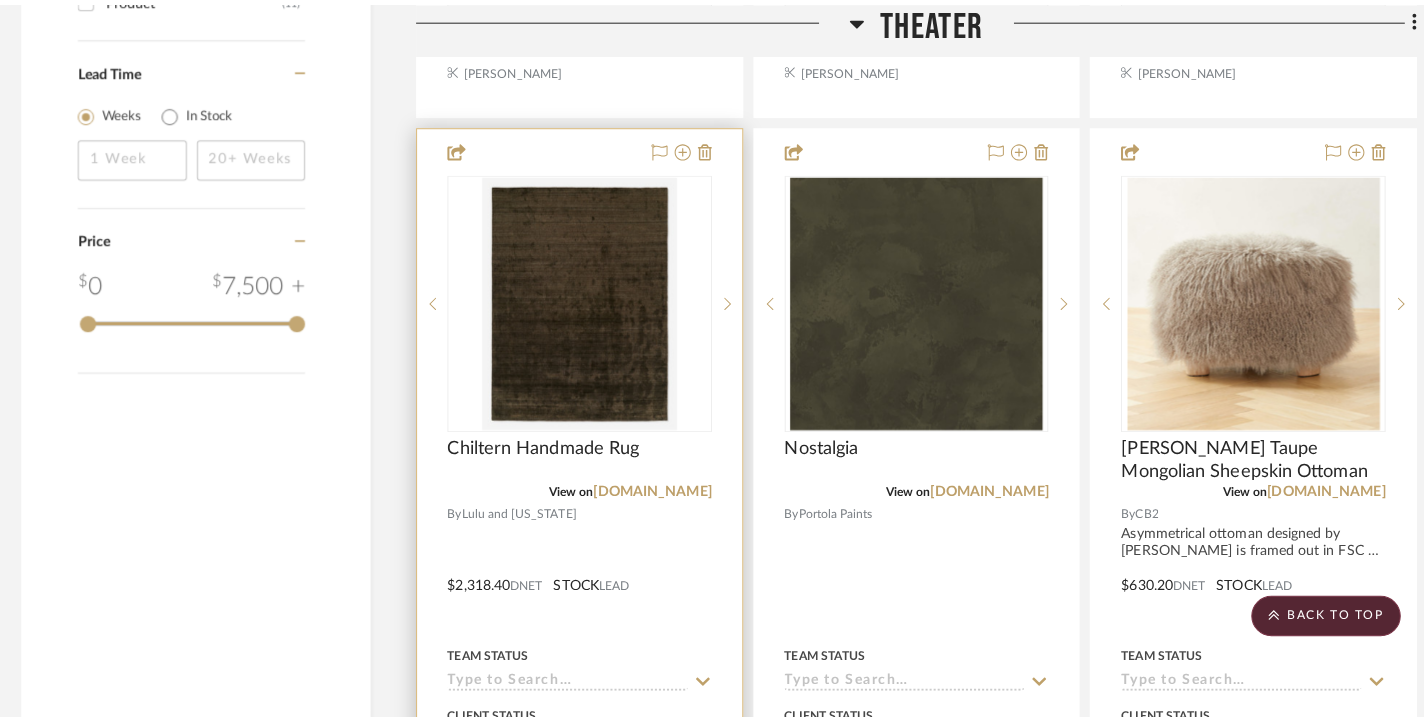 scroll, scrollTop: 0, scrollLeft: 0, axis: both 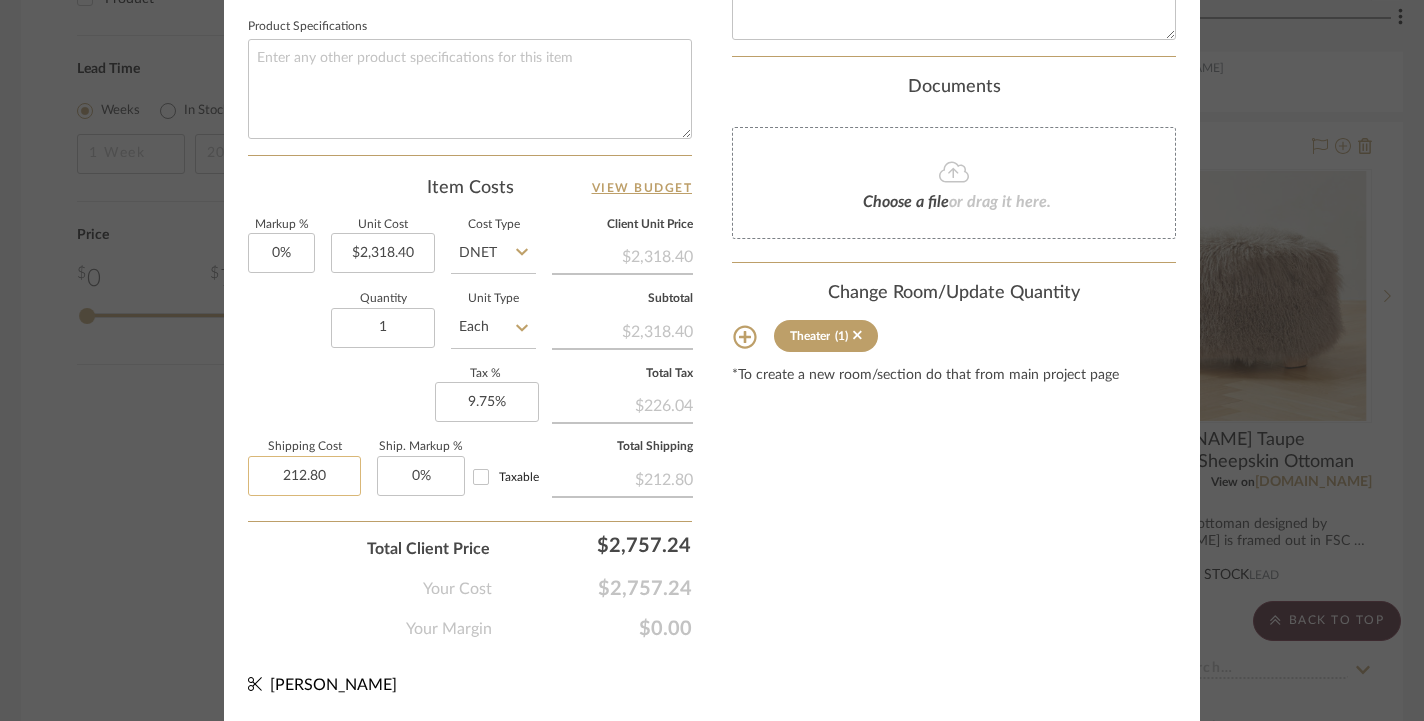 click on "212.80" 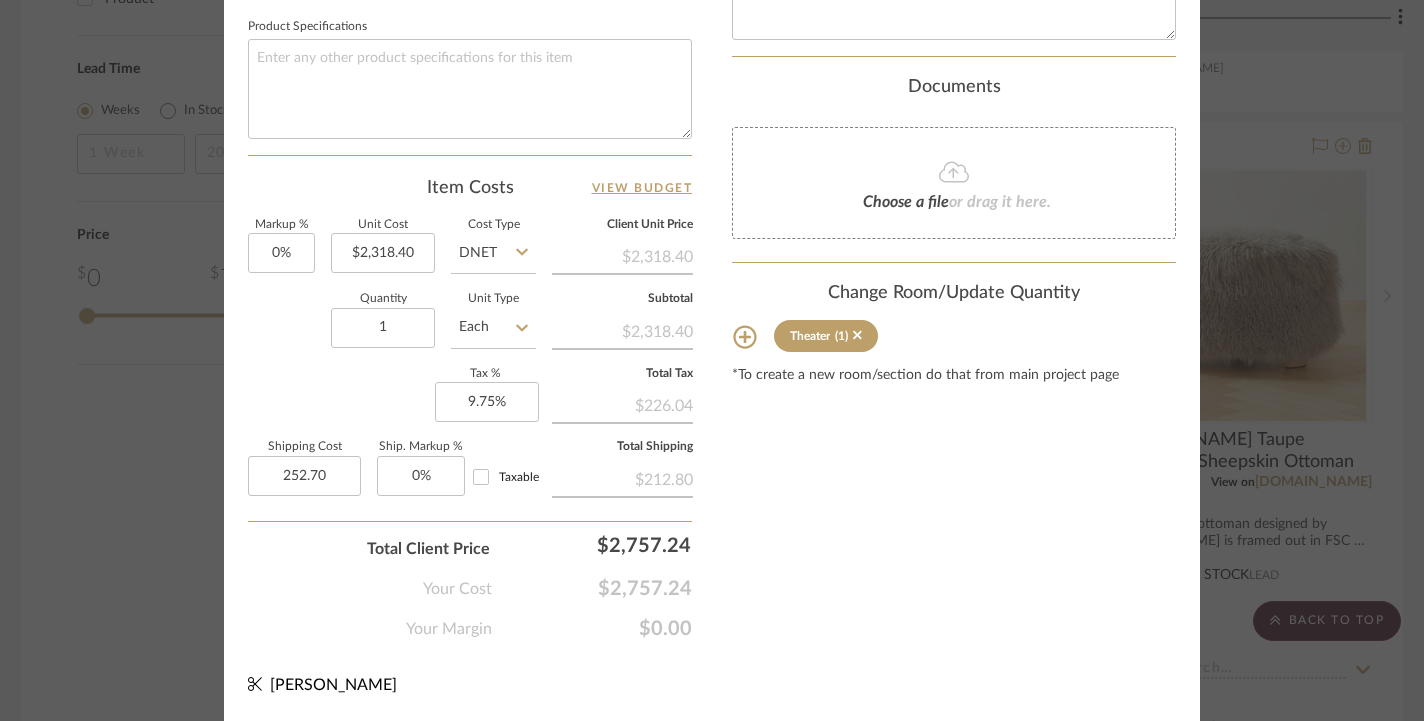type on "$252.70" 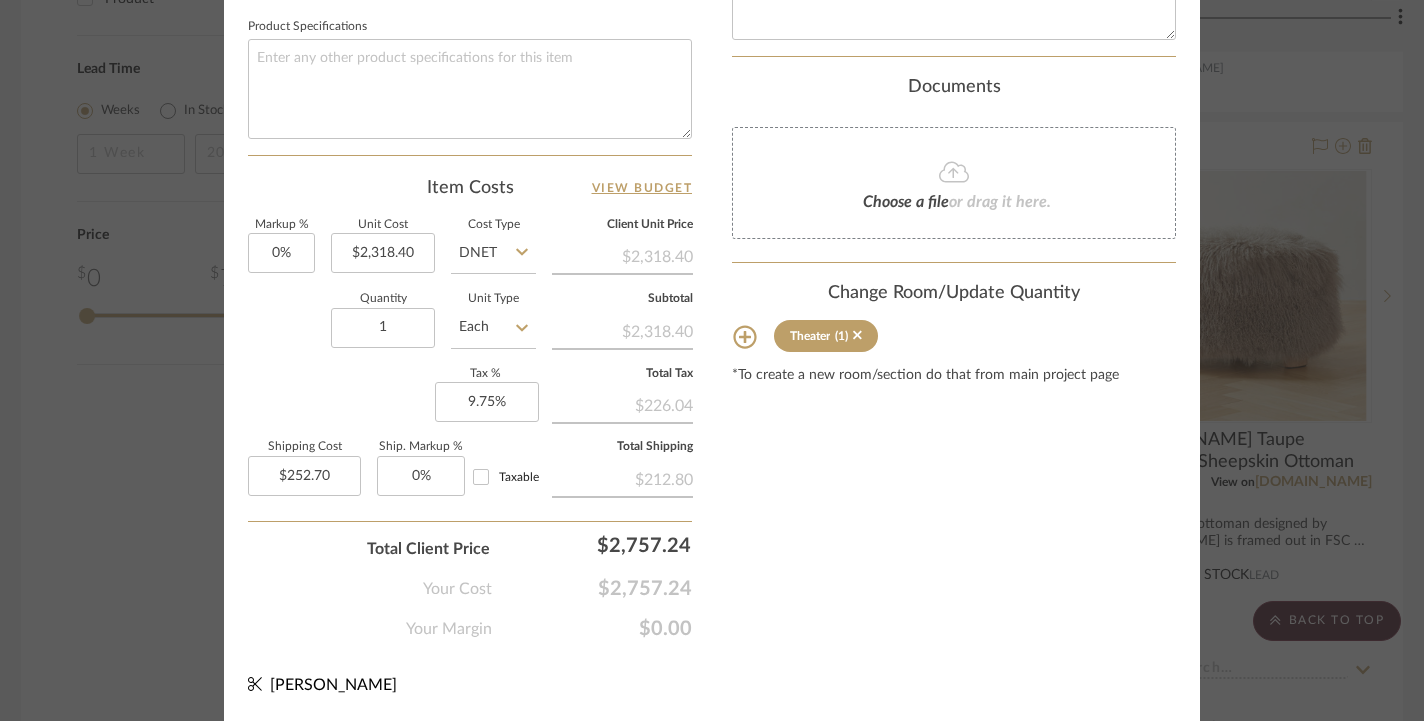 click on "Content here copies to Client View - confirm visibility there.  Show in Client Dashboard   Include in Budget   View Budget  Team Status  Lead Time  In Stock Weeks  Due Date   Install Date  Tasks / To-Dos /  team Messaging  Leave yourself a note here or share next steps with your team. You will receive emails when they
respond!  Invite Collaborator Internal Notes  Documents  Choose a file  or drag it here. Change Room/Update Quantity  Theater  (1) *To create a new room/section do that from main project page" at bounding box center (954, -133) 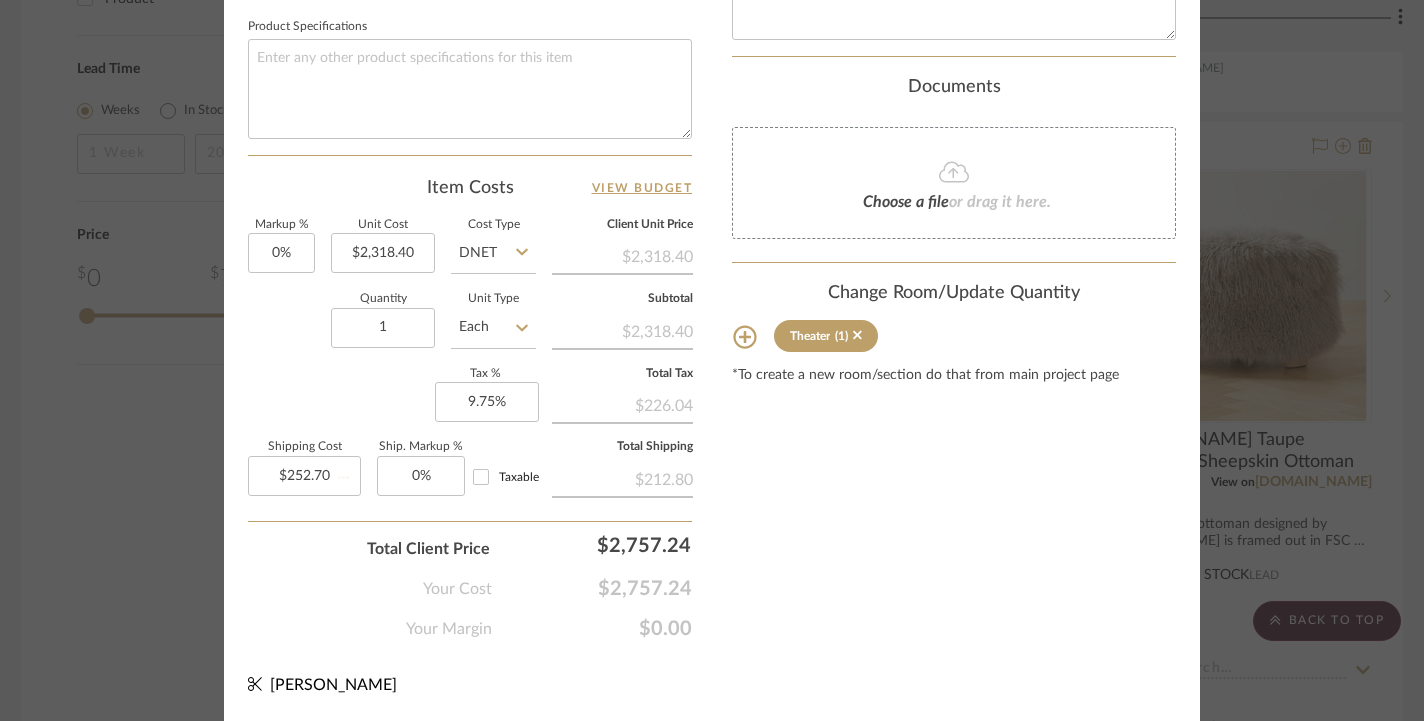 type 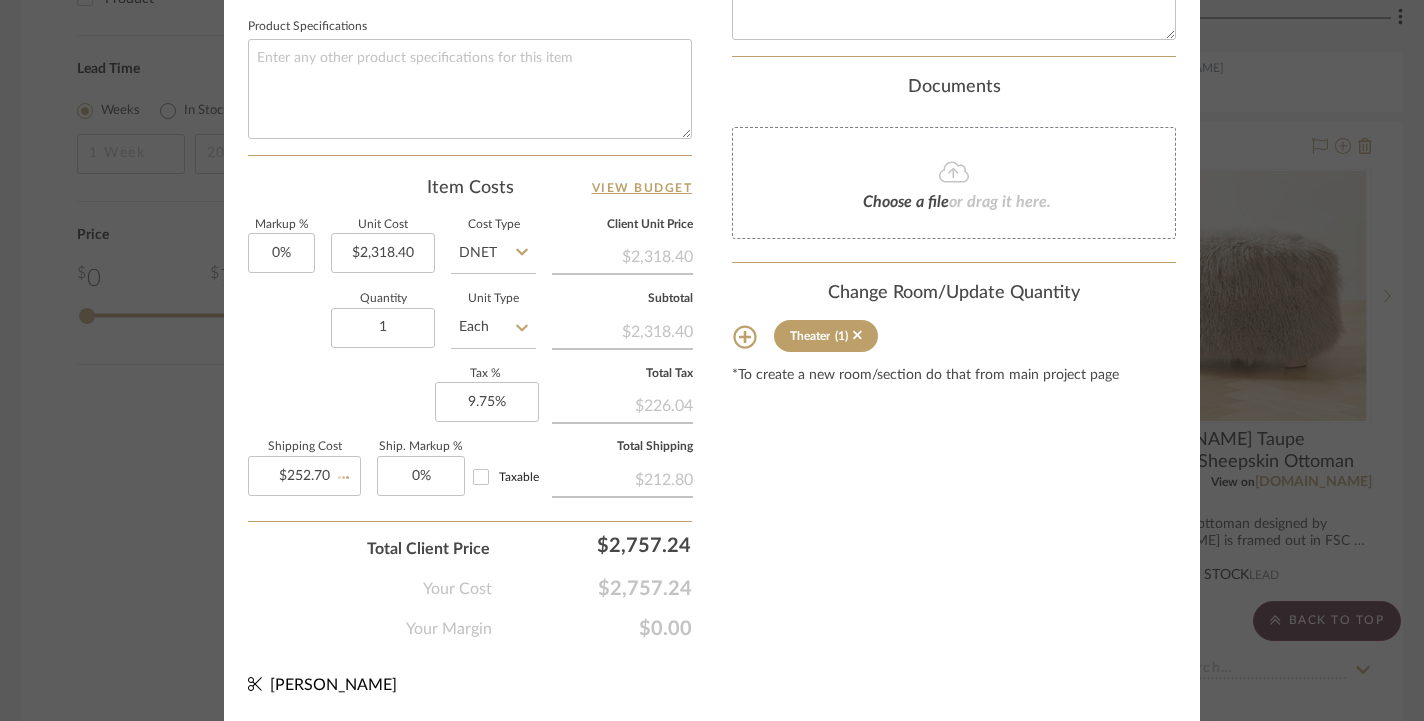 type 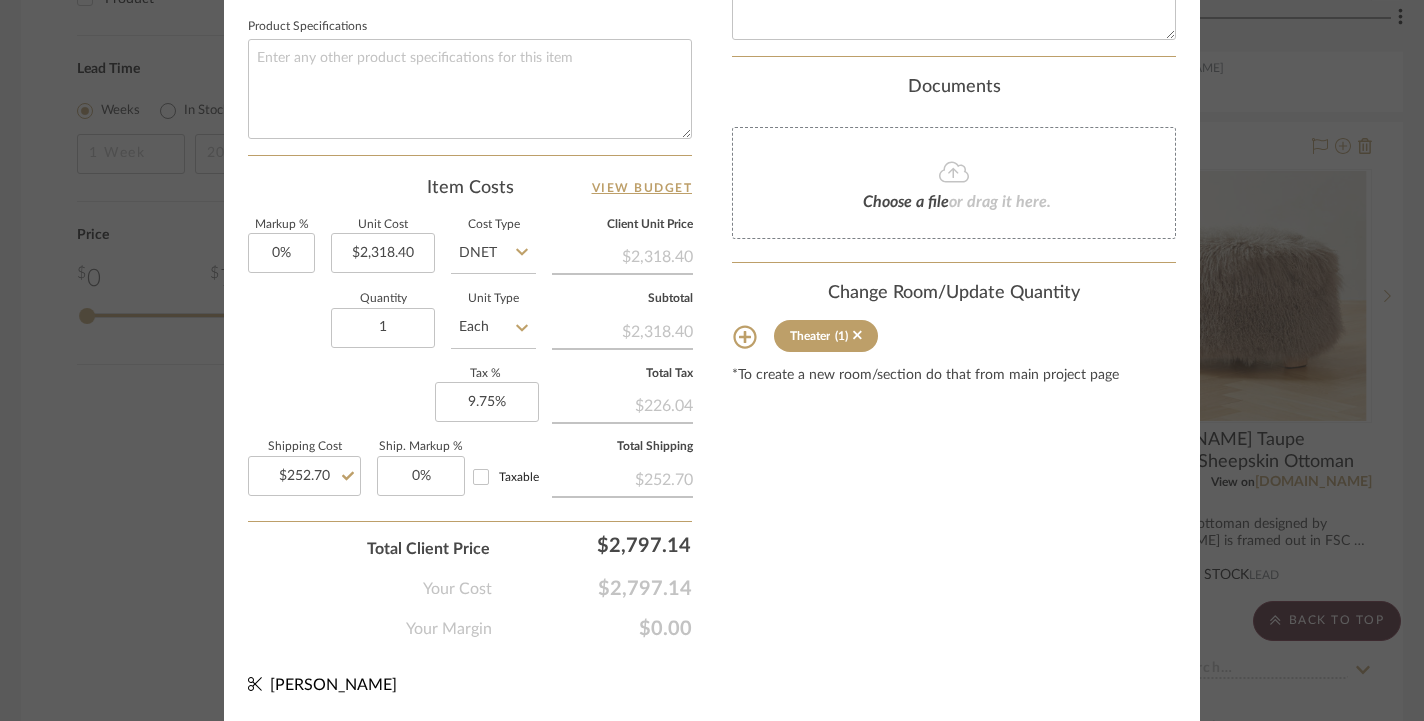 click at bounding box center (1167, -999) 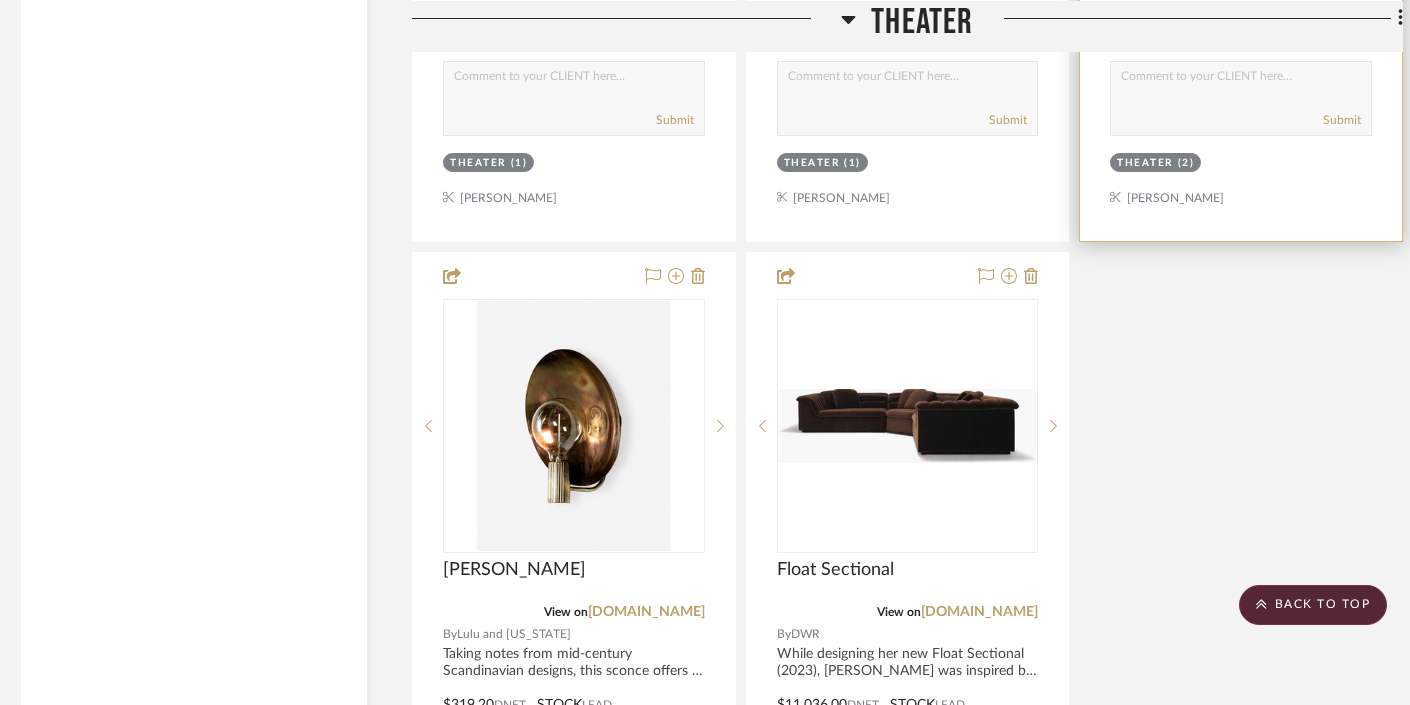 scroll, scrollTop: 3048, scrollLeft: 9, axis: both 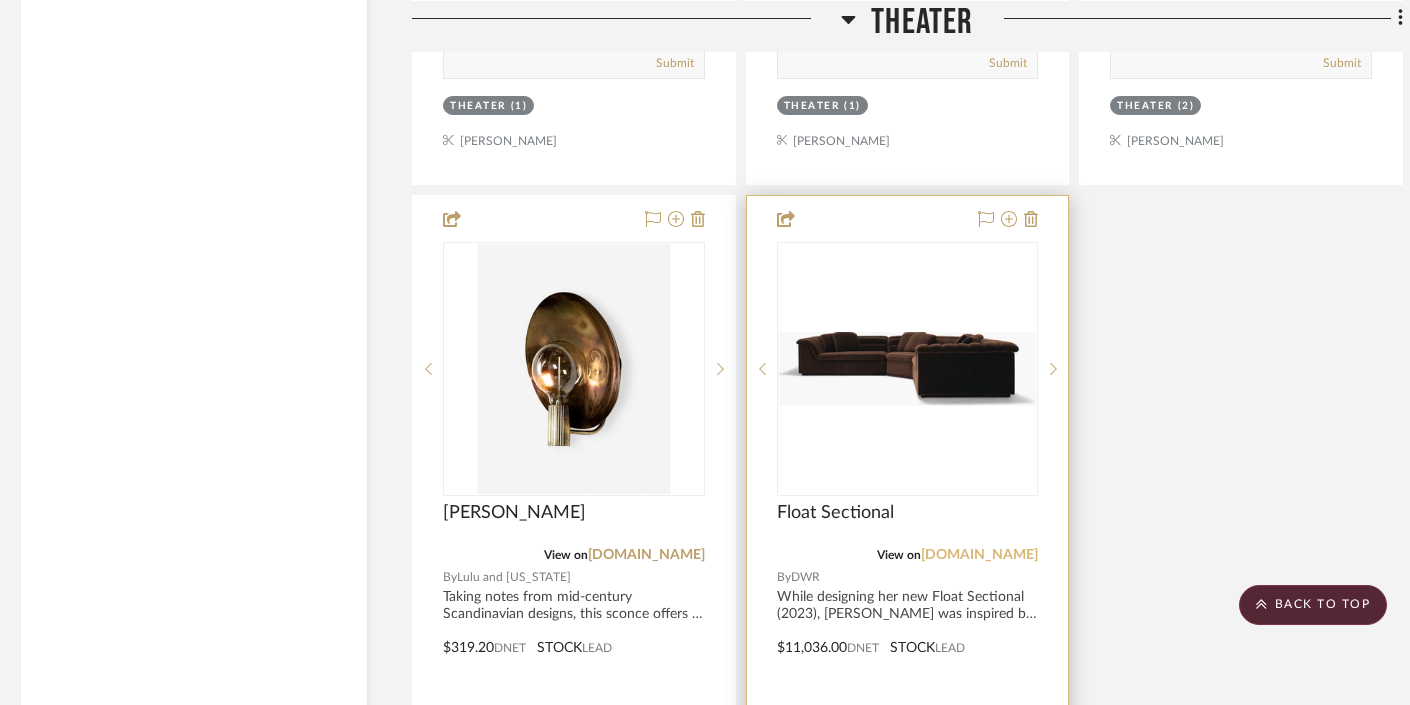 click on "[DOMAIN_NAME]" at bounding box center (979, 555) 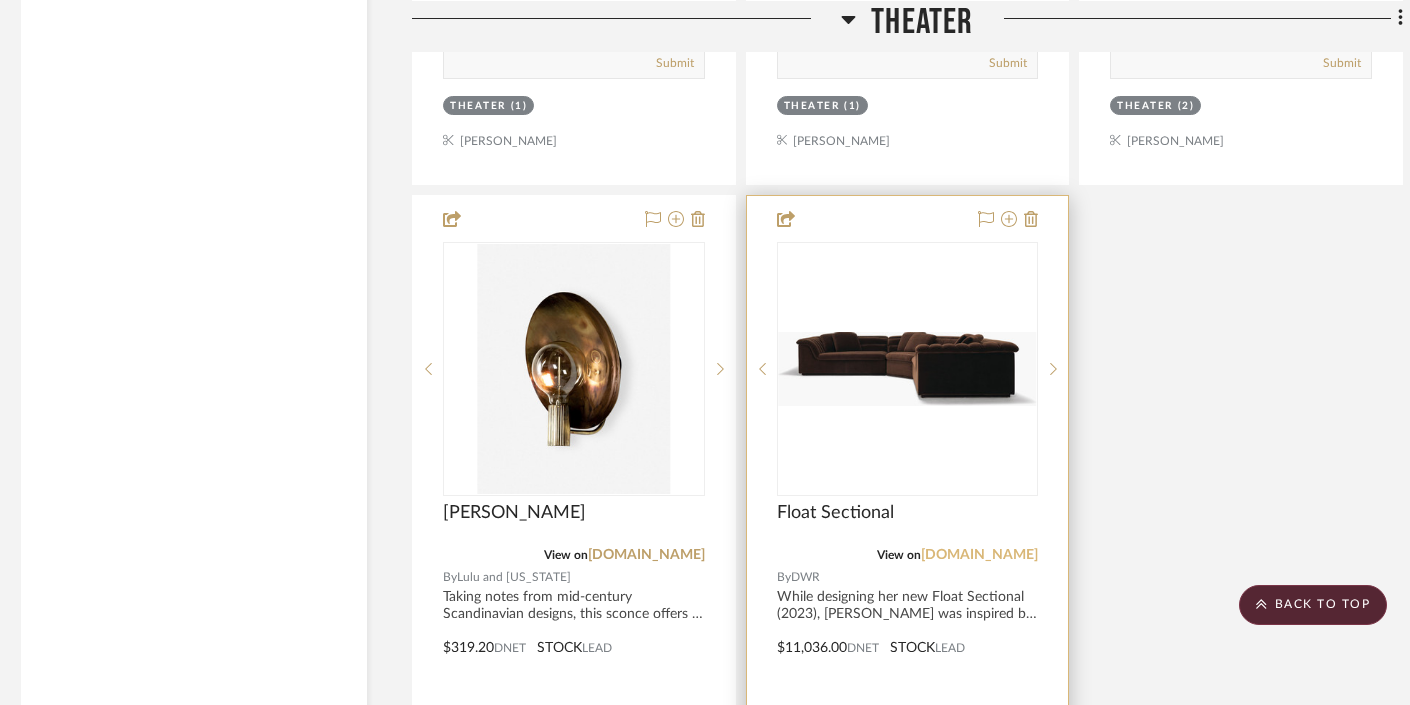 click on "[DOMAIN_NAME]" at bounding box center (979, 555) 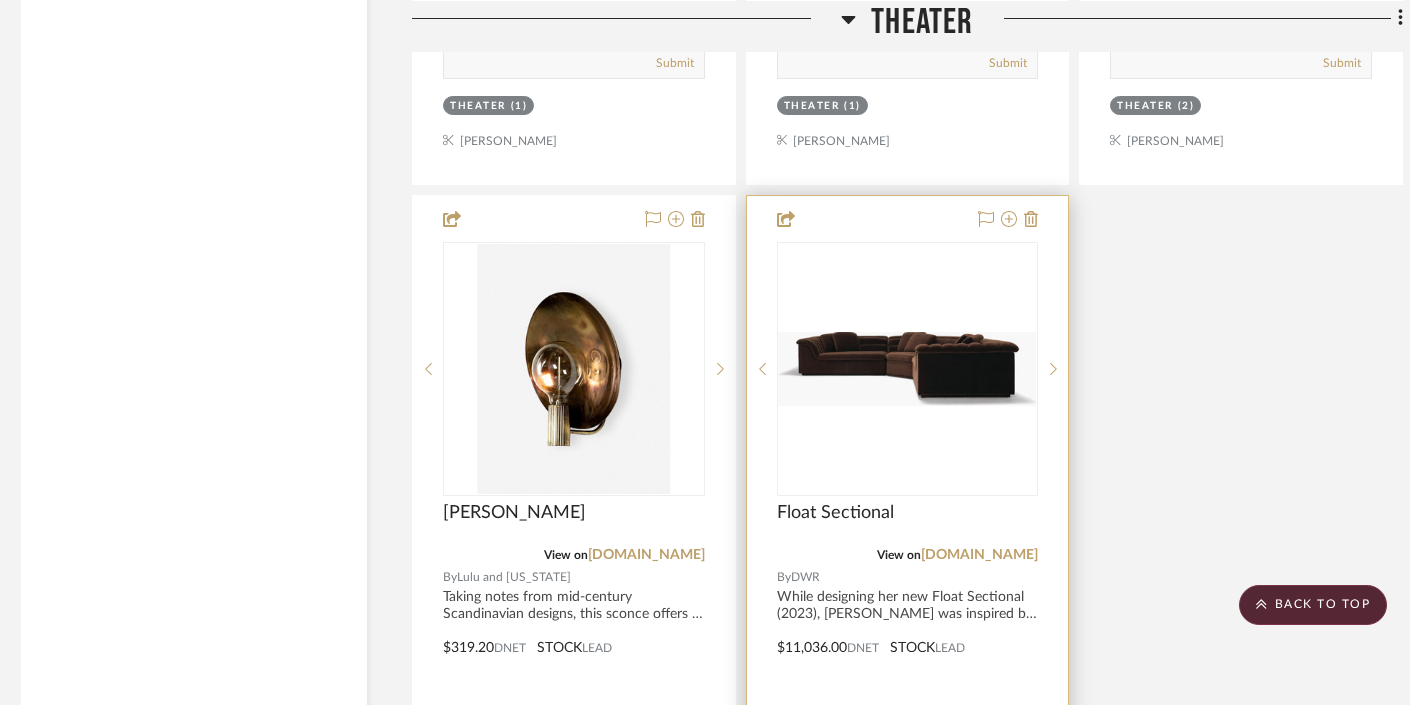 click at bounding box center [908, 369] 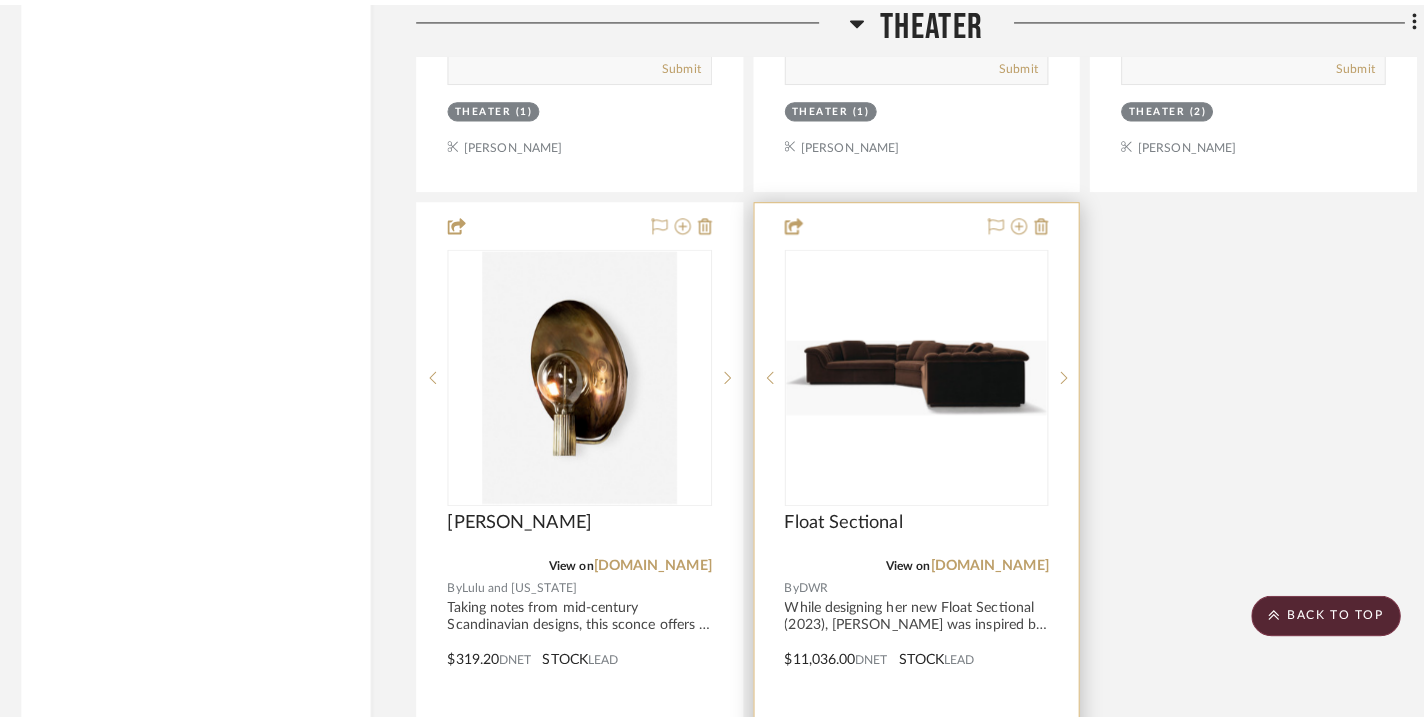 scroll, scrollTop: 0, scrollLeft: 0, axis: both 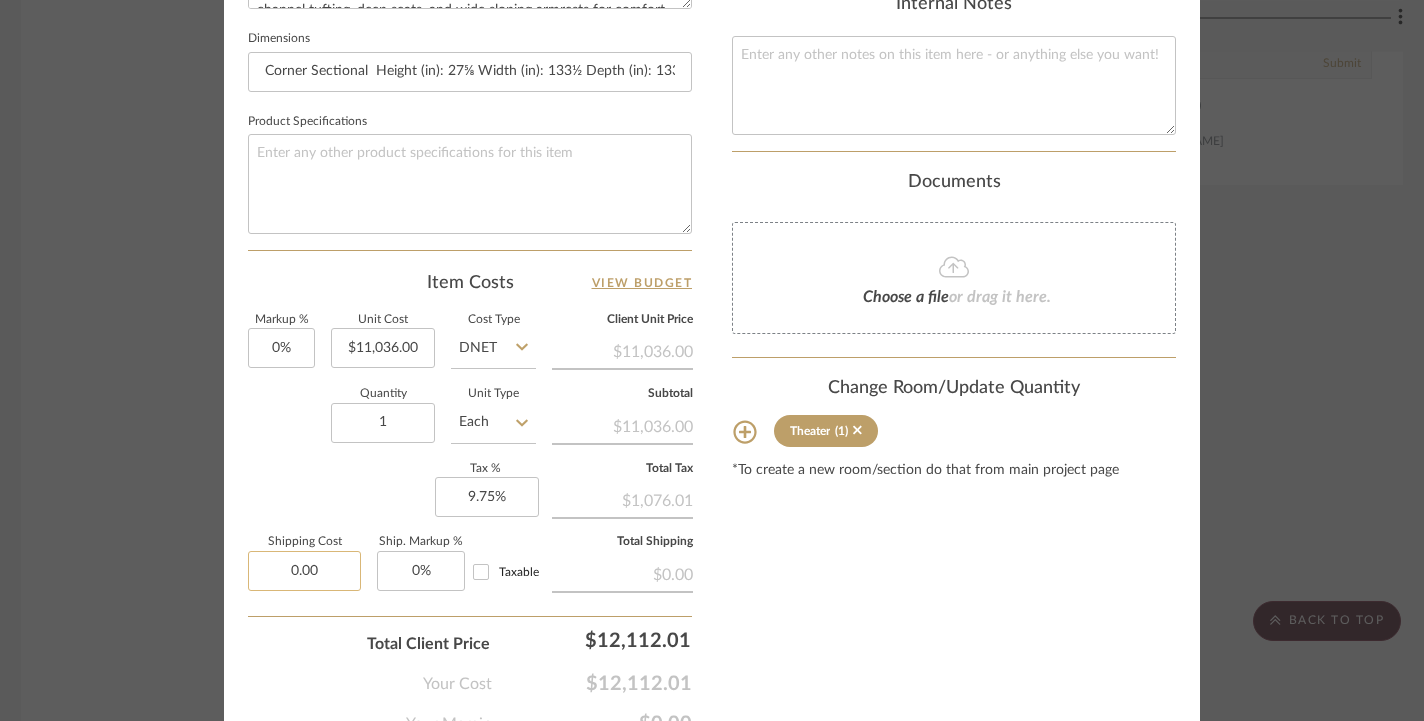 click on "0.00" 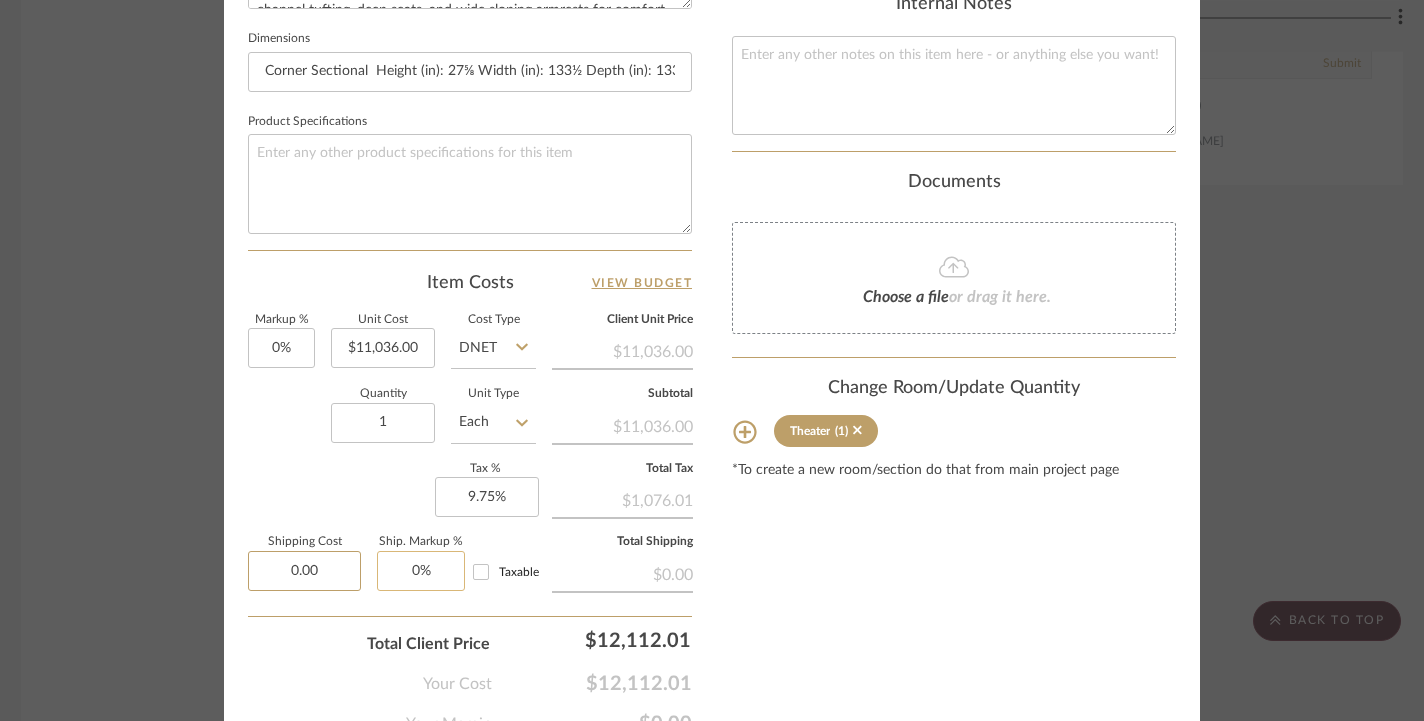drag, startPoint x: 280, startPoint y: 571, endPoint x: 395, endPoint y: 573, distance: 115.01739 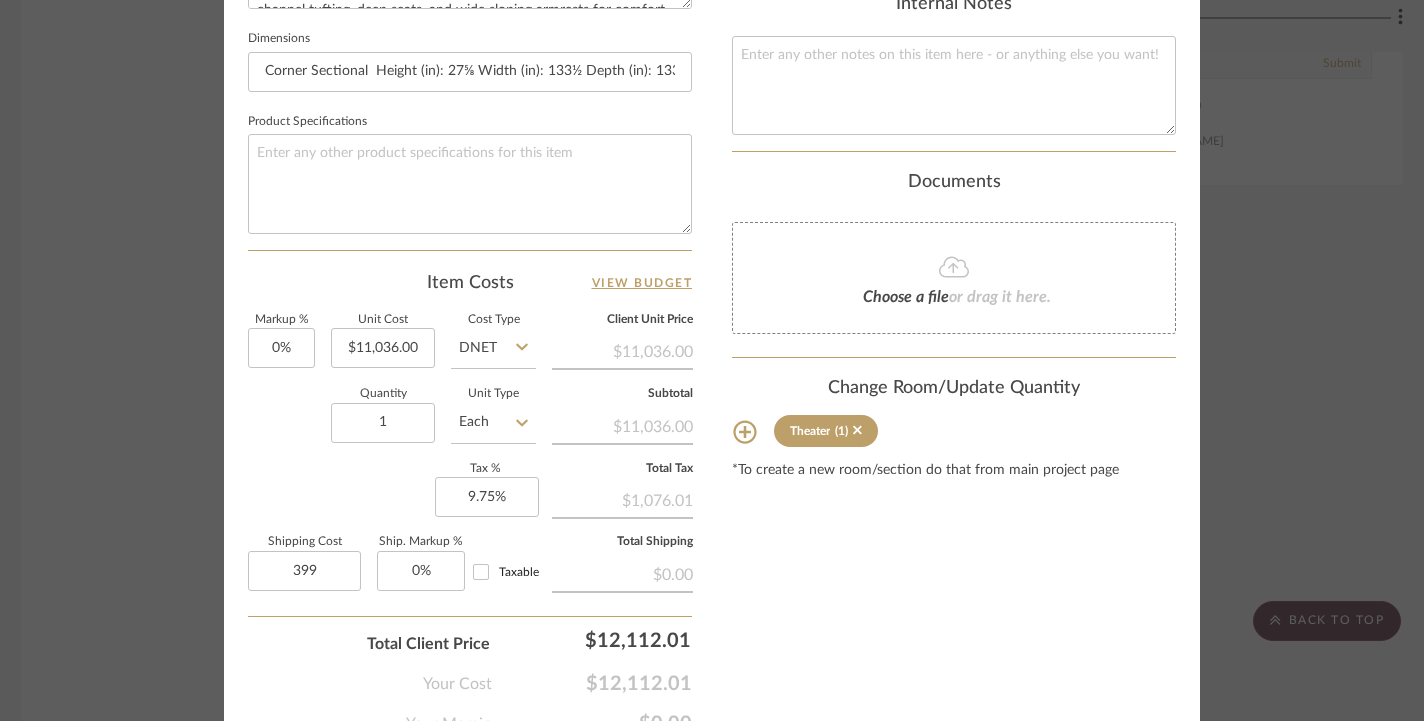 type on "$399.00" 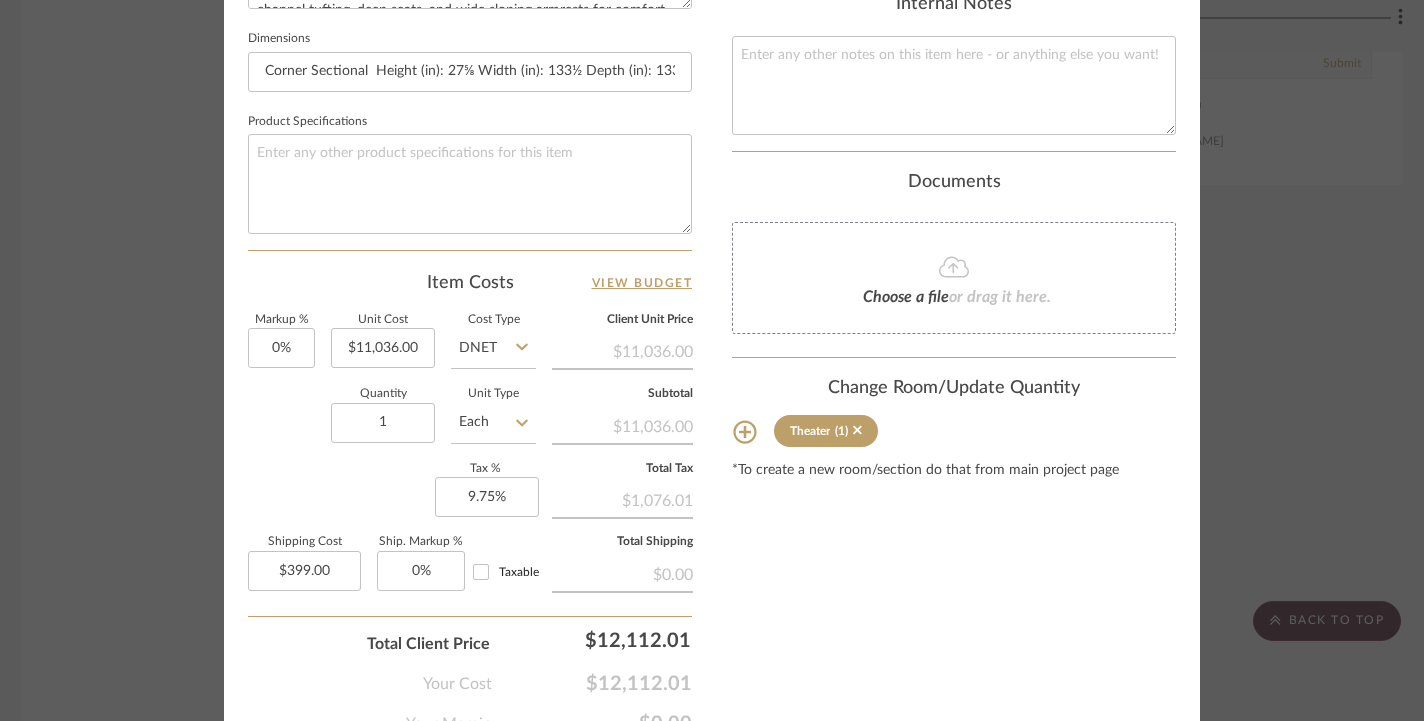 click on "Content here copies to Client View - confirm visibility there.  Show in Client Dashboard   Include in Budget   View Budget  Team Status  Lead Time  In Stock Weeks  Due Date   Install Date  Tasks / To-Dos /  team Messaging  Leave yourself a note here or share next steps with your team. You will receive emails when they
respond!  Invite Collaborator Internal Notes  Documents  Choose a file  or drag it here. Change Room/Update Quantity  Theater  (1) *To create a new room/section do that from main project page" at bounding box center (954, -38) 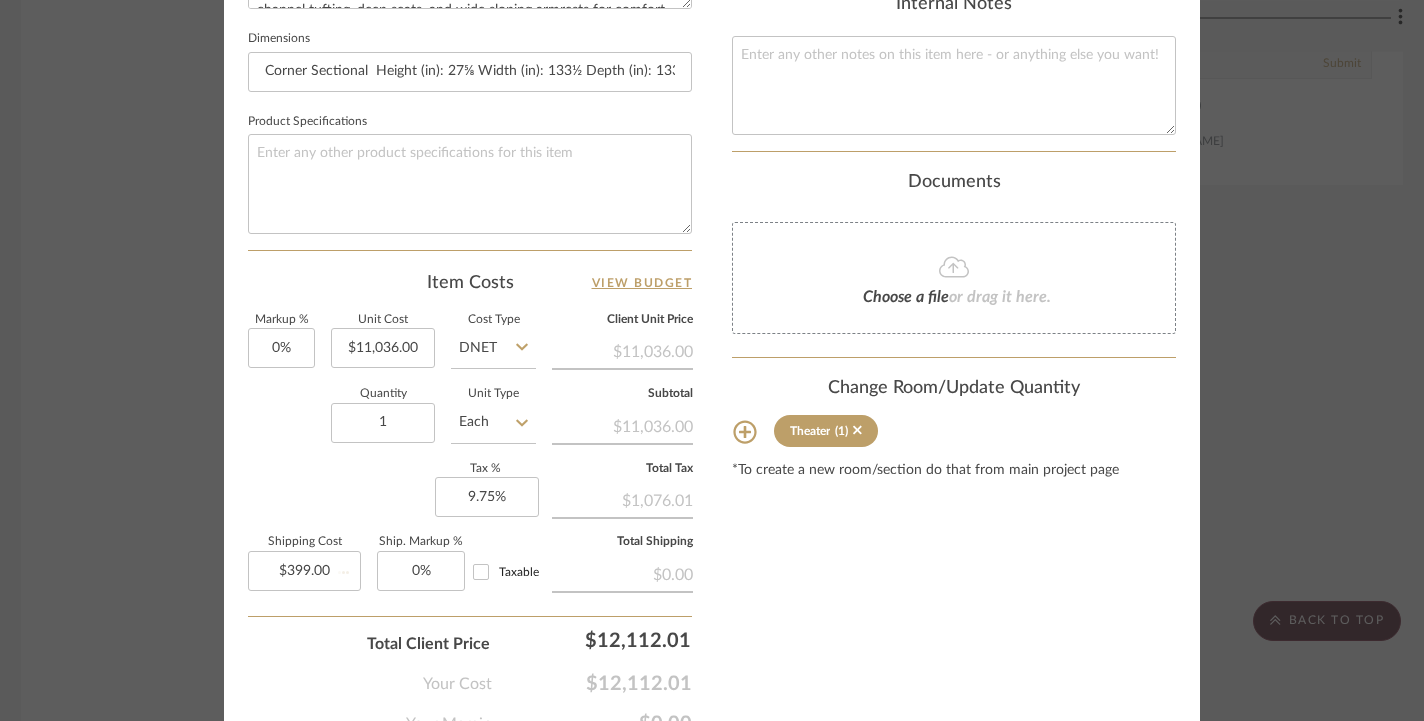 type 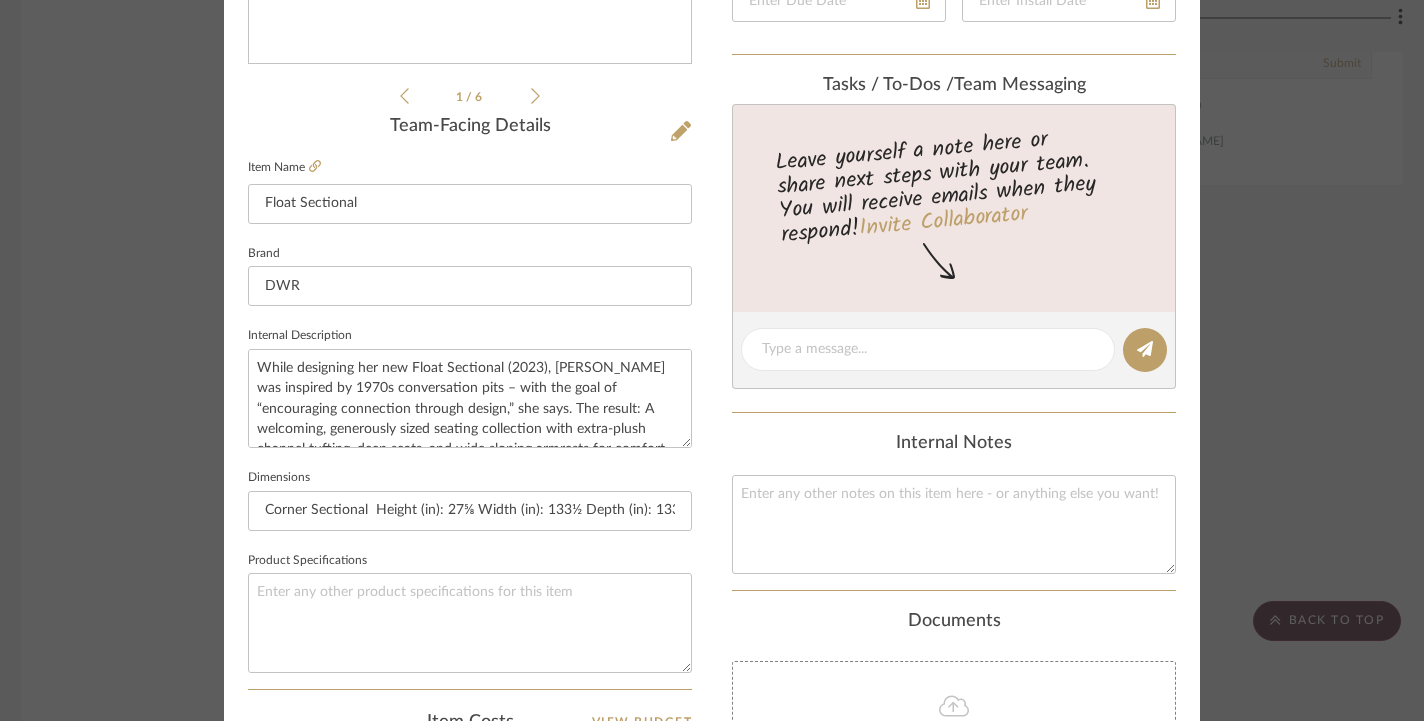 scroll, scrollTop: 389, scrollLeft: 0, axis: vertical 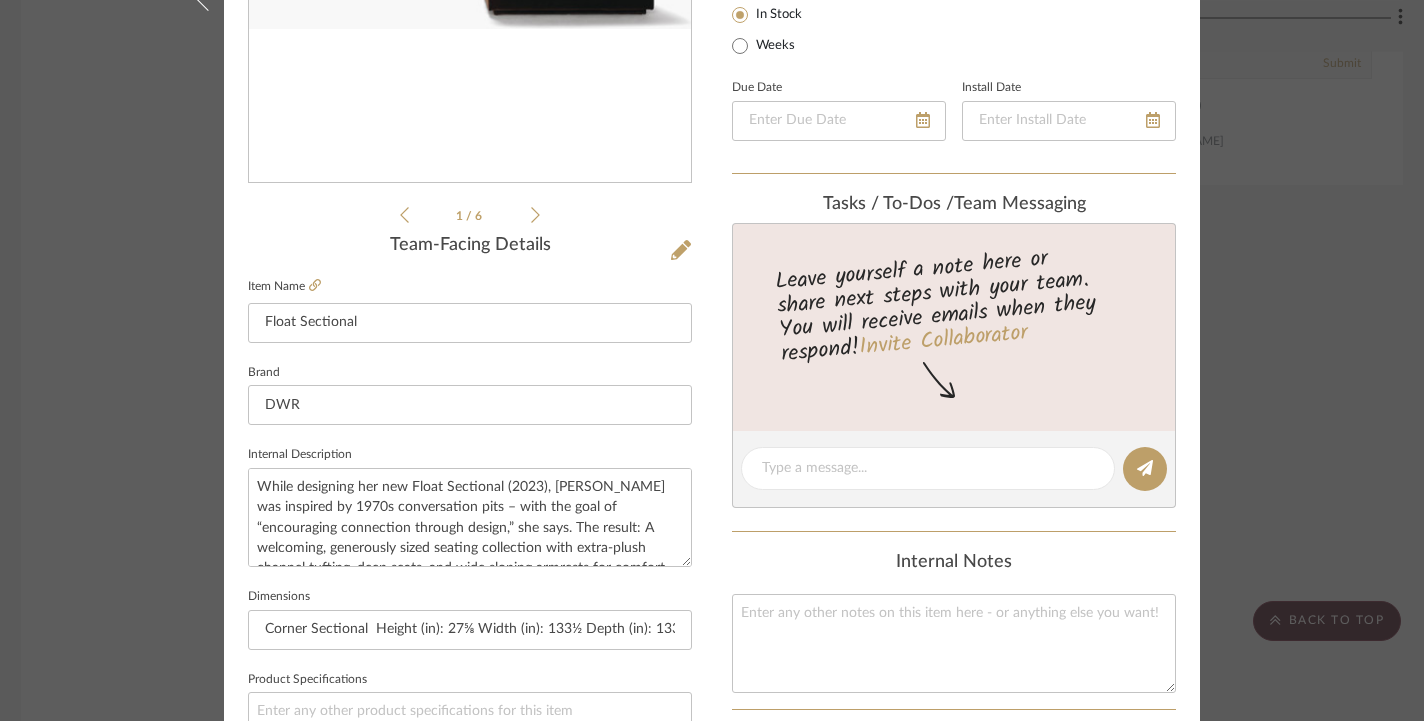 click at bounding box center [1167, -346] 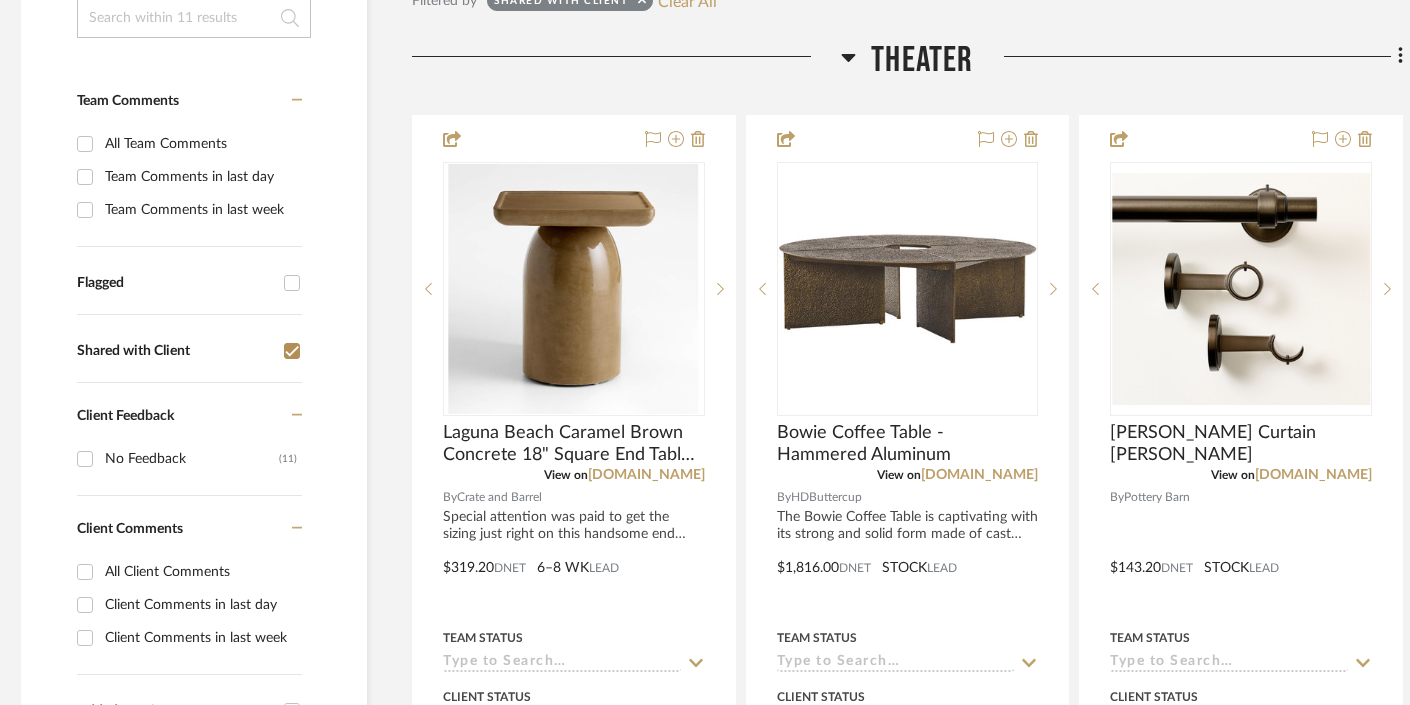 scroll, scrollTop: 532, scrollLeft: 9, axis: both 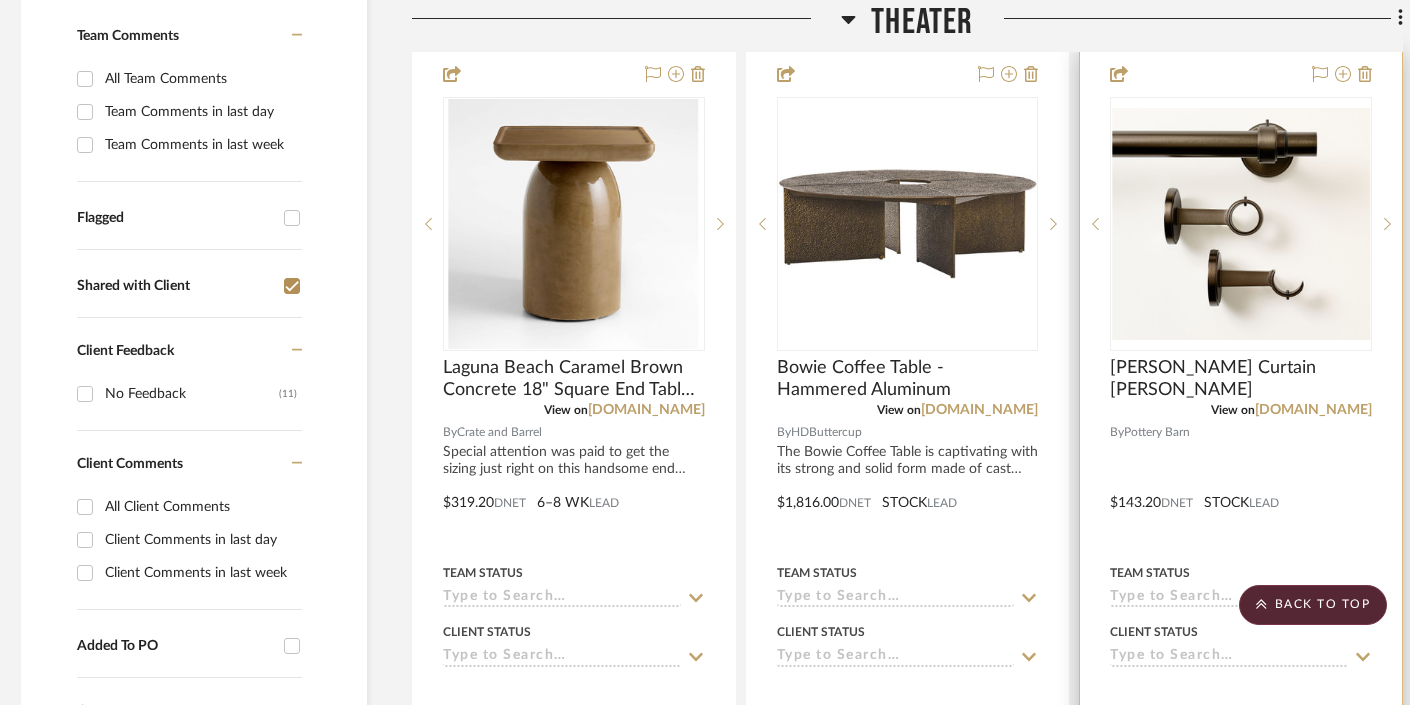 click at bounding box center [1241, 224] 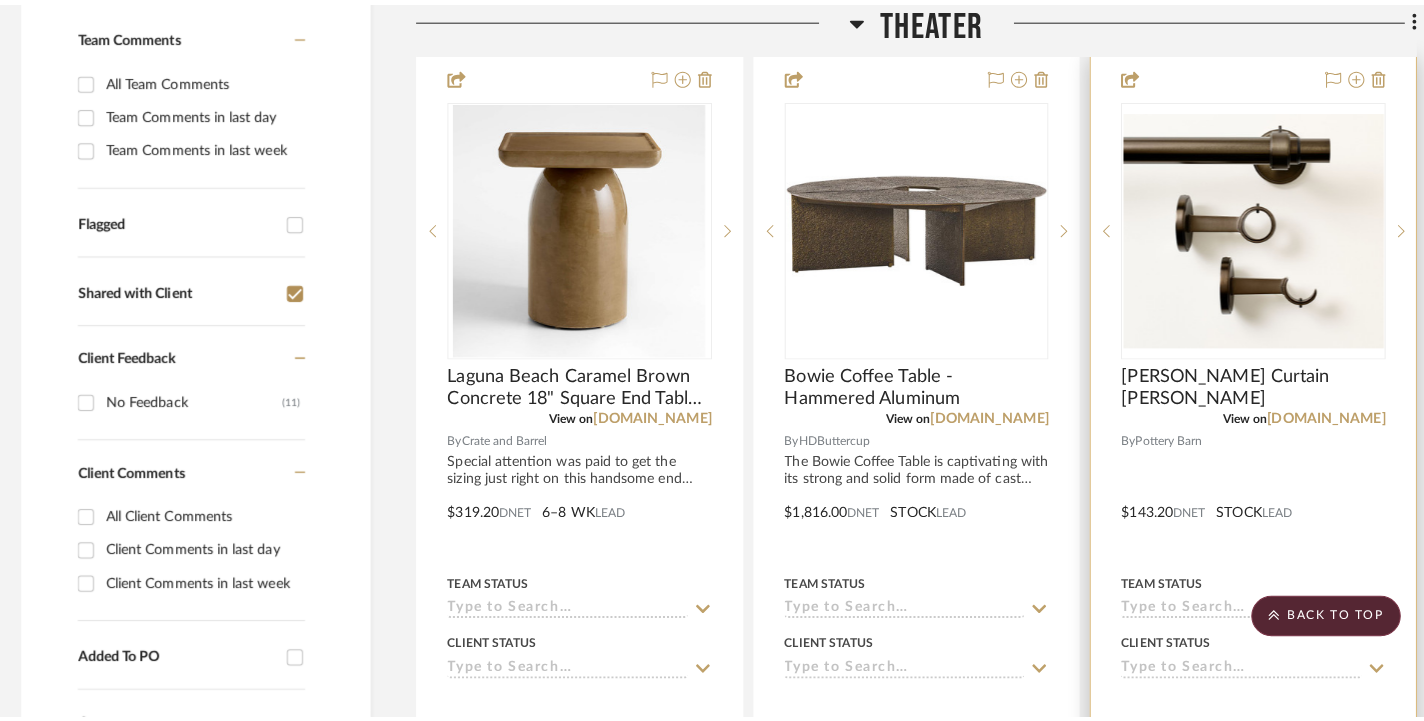 scroll, scrollTop: 0, scrollLeft: 0, axis: both 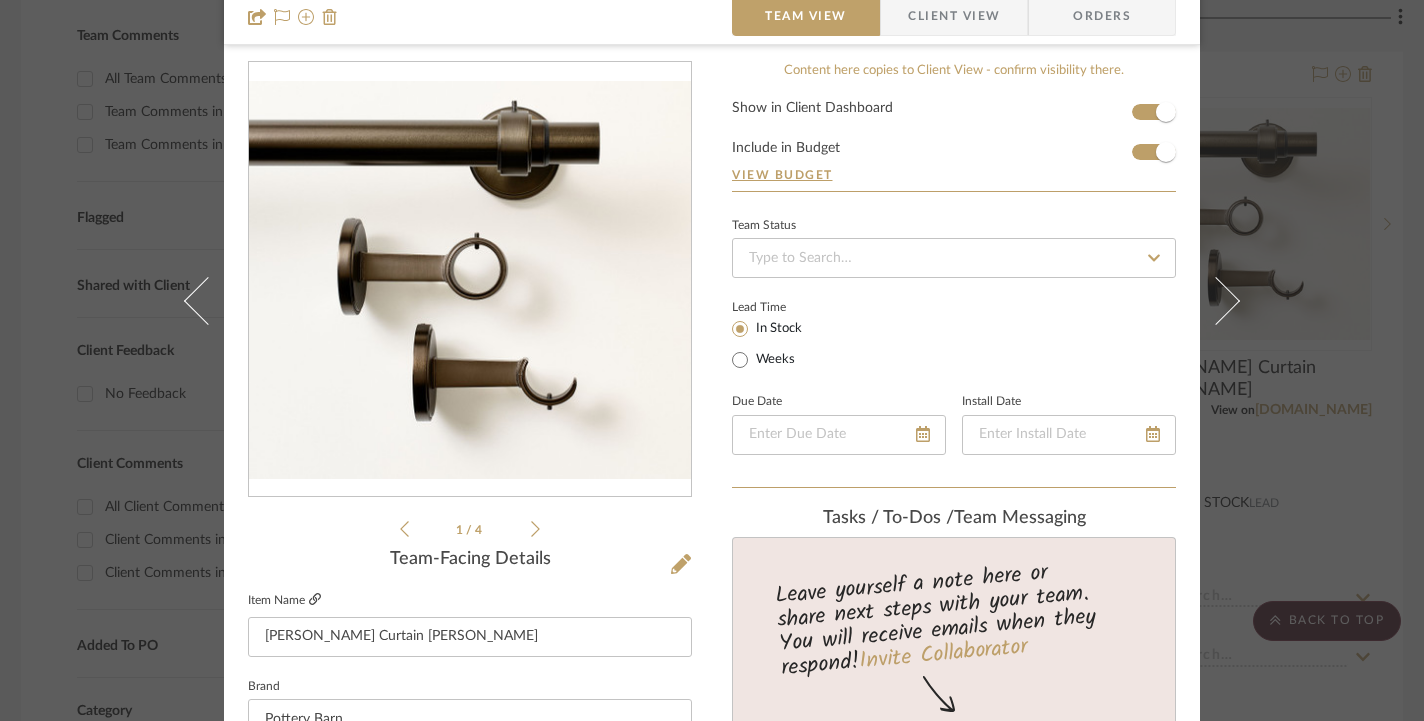 click 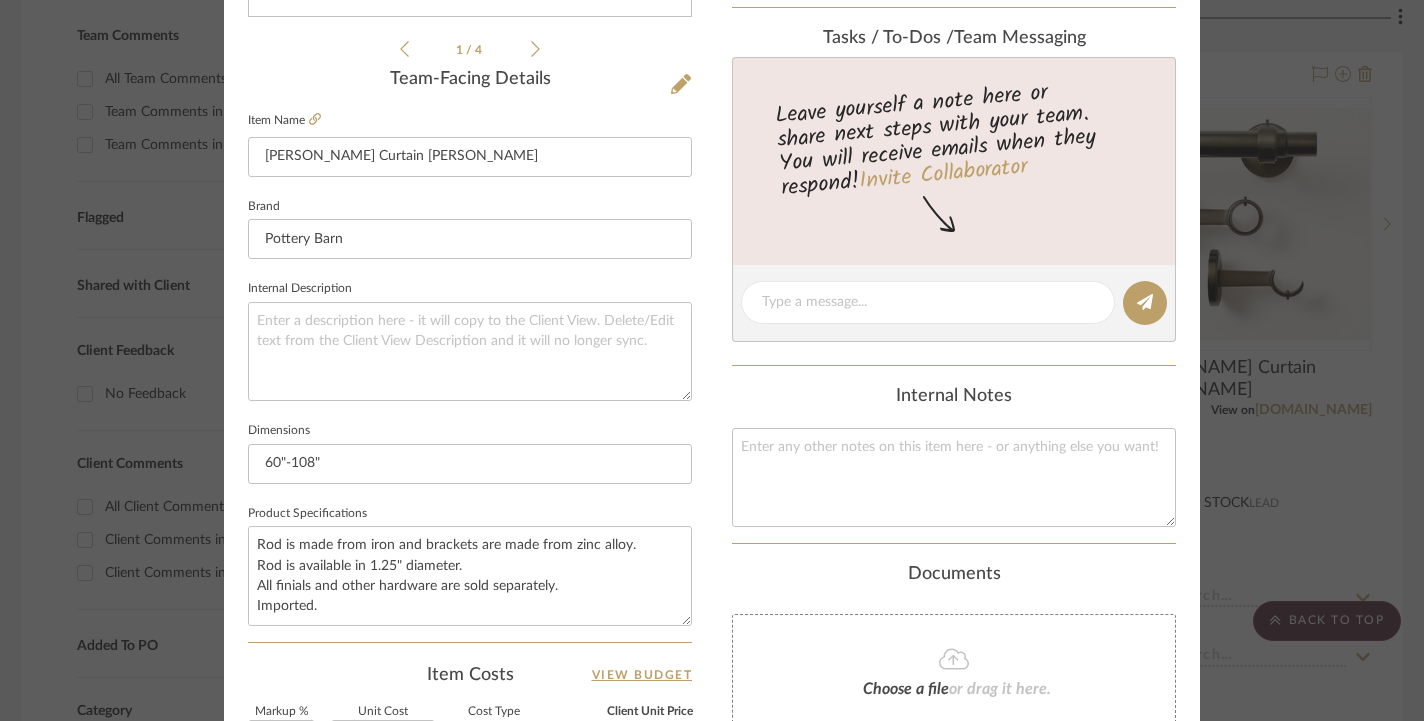 scroll, scrollTop: 808, scrollLeft: 0, axis: vertical 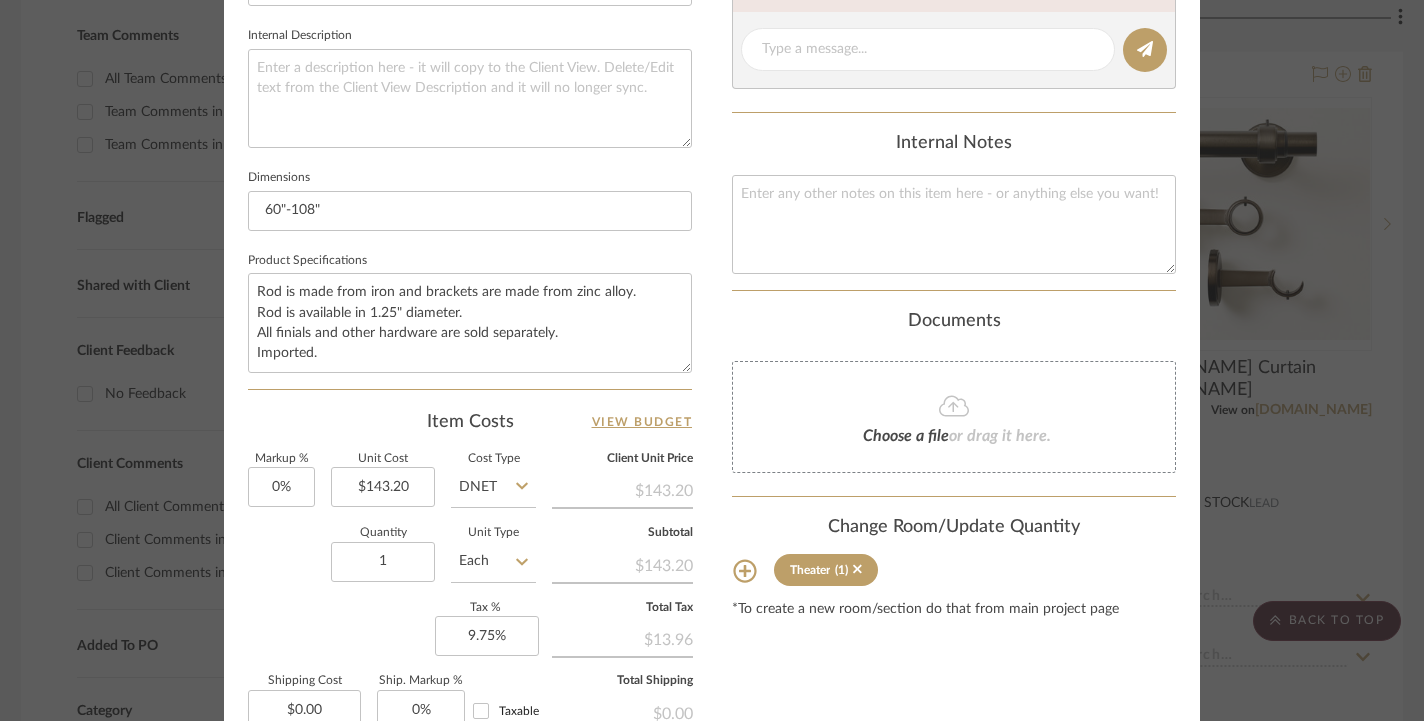 click on "[STREET_ADDRESS] Theater [PERSON_NAME] Curtain Rod Team View Client View Orders 1 / 4  Team-Facing Details   Item Name  [PERSON_NAME] [PERSON_NAME]  Brand  Pottery Barn  Internal Description   Dimensions  60"-108"  Product Specifications  Rod is made from iron and brackets are made from zinc alloy.
Rod is available in 1.25" diameter.
All finials and other hardware are sold separately.
Imported.  Item Costs   View Budget   Markup %  0%  Unit Cost  $143.20  Cost Type  DNET  Client Unit Price   $143.20   Quantity  1  Unit Type  Each  Subtotal   $143.20   Tax %  9.75%  Total Tax   $13.96   Shipping Cost  $0.00  Ship. Markup %  0% Taxable  Total Shipping   $0.00  Total Client Price  $157.16  Your Cost  $157.16  Your Margin  $0.00  Content here copies to Client View - confirm visibility there.  Show in Client Dashboard   Include in Budget   View Budget  Team Status  Lead Time  In Stock Weeks  Due Date   Install Date  Tasks / To-Dos /  team Messaging Invite Collaborator Internal Notes  Documents  Choose a file  Theater  (1)" at bounding box center (712, 360) 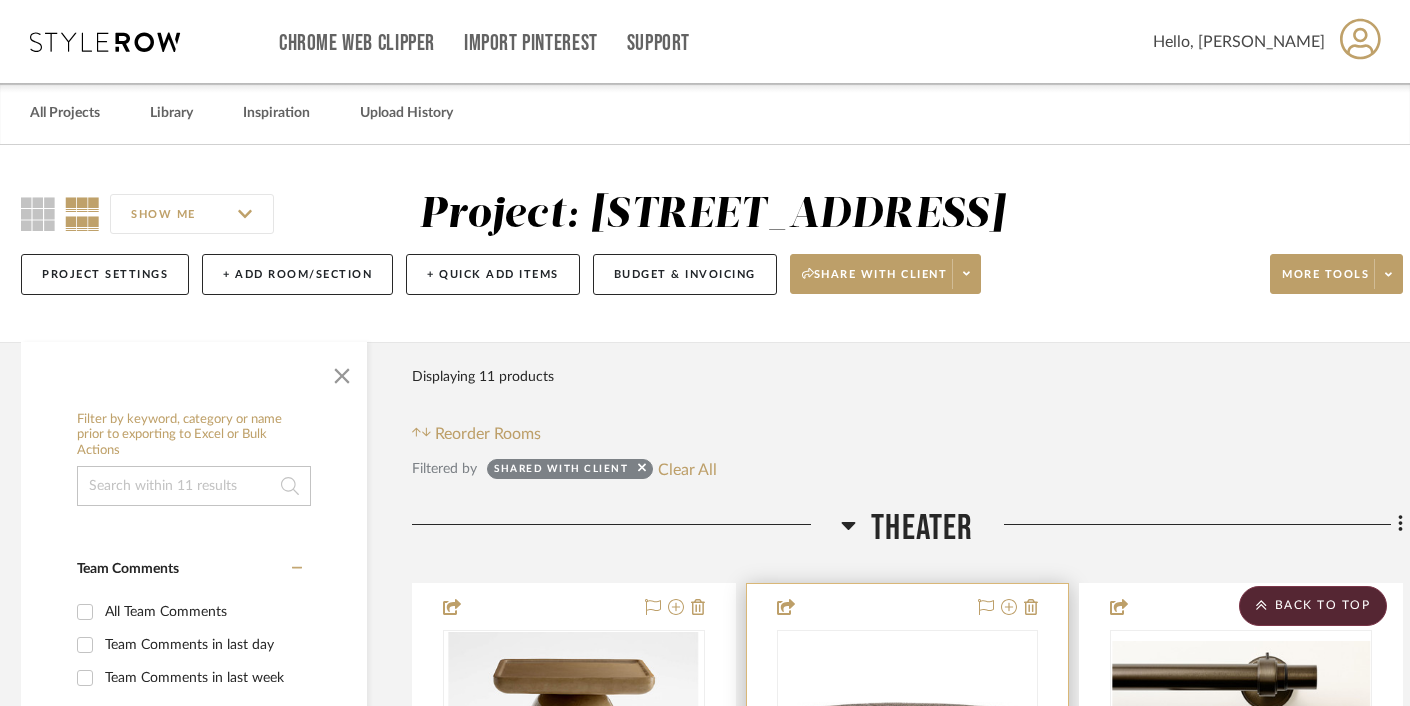 scroll, scrollTop: 0, scrollLeft: 9, axis: horizontal 